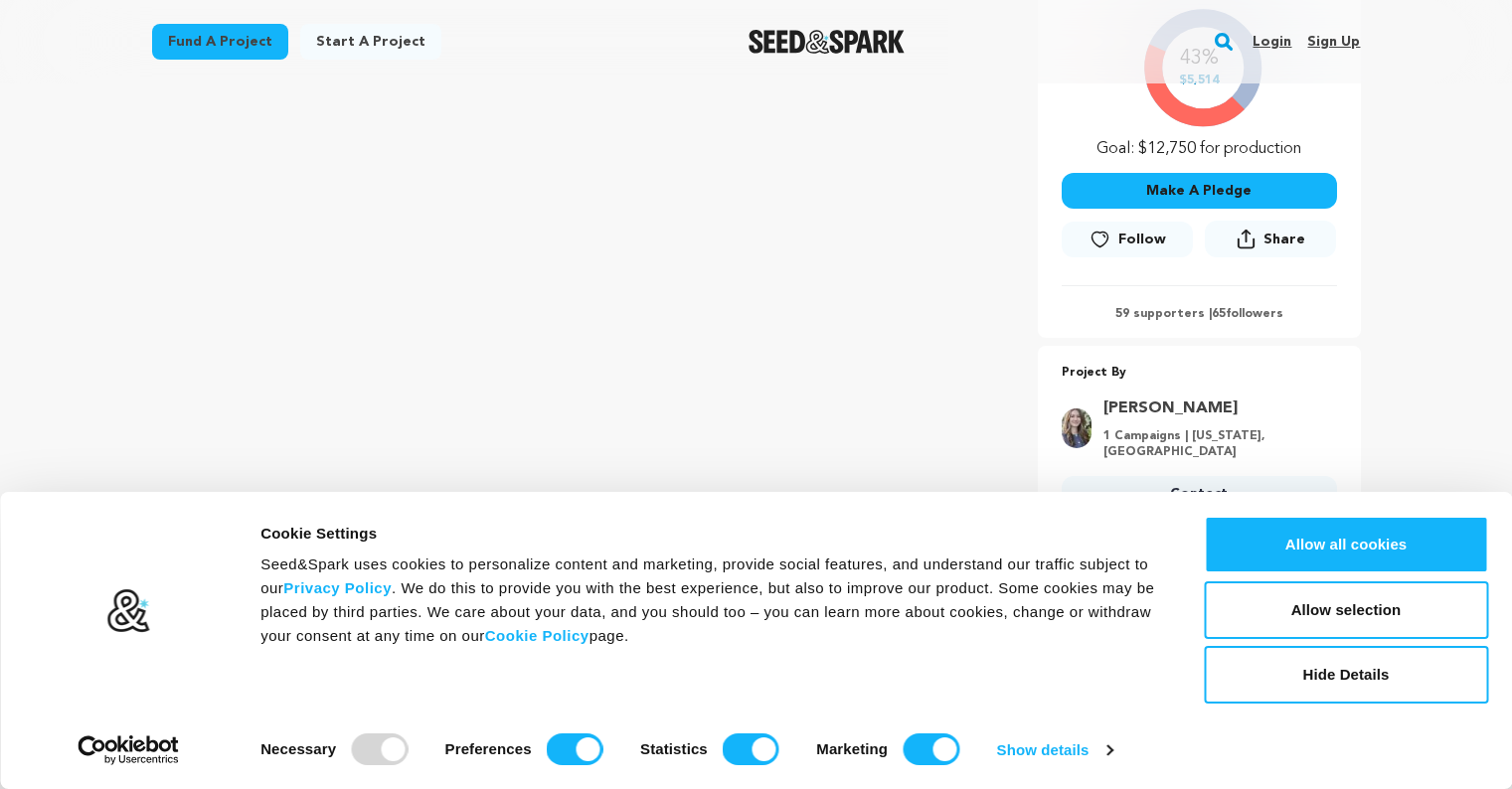 scroll, scrollTop: 459, scrollLeft: 0, axis: vertical 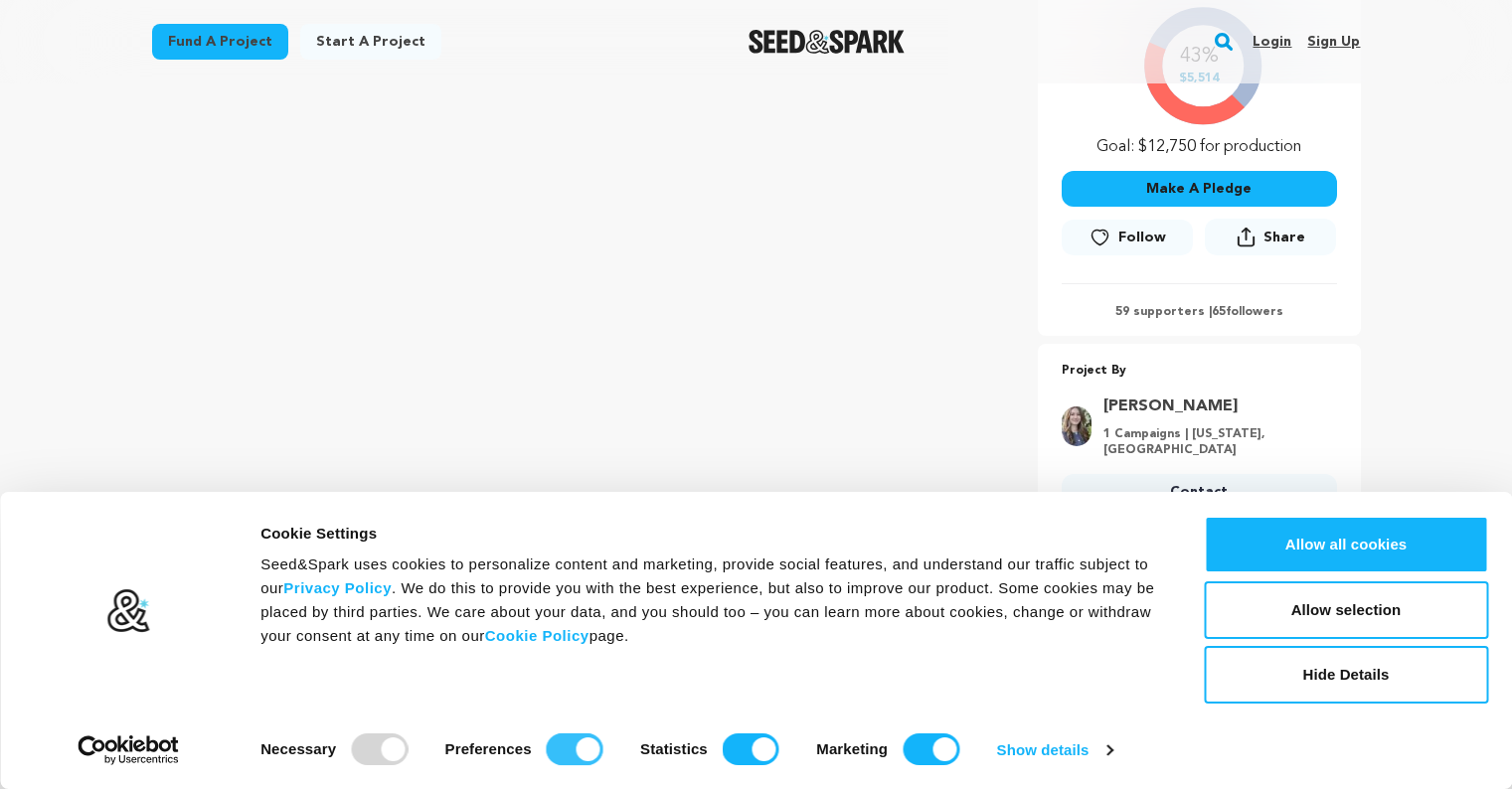 click on "Preferences" at bounding box center (575, 749) 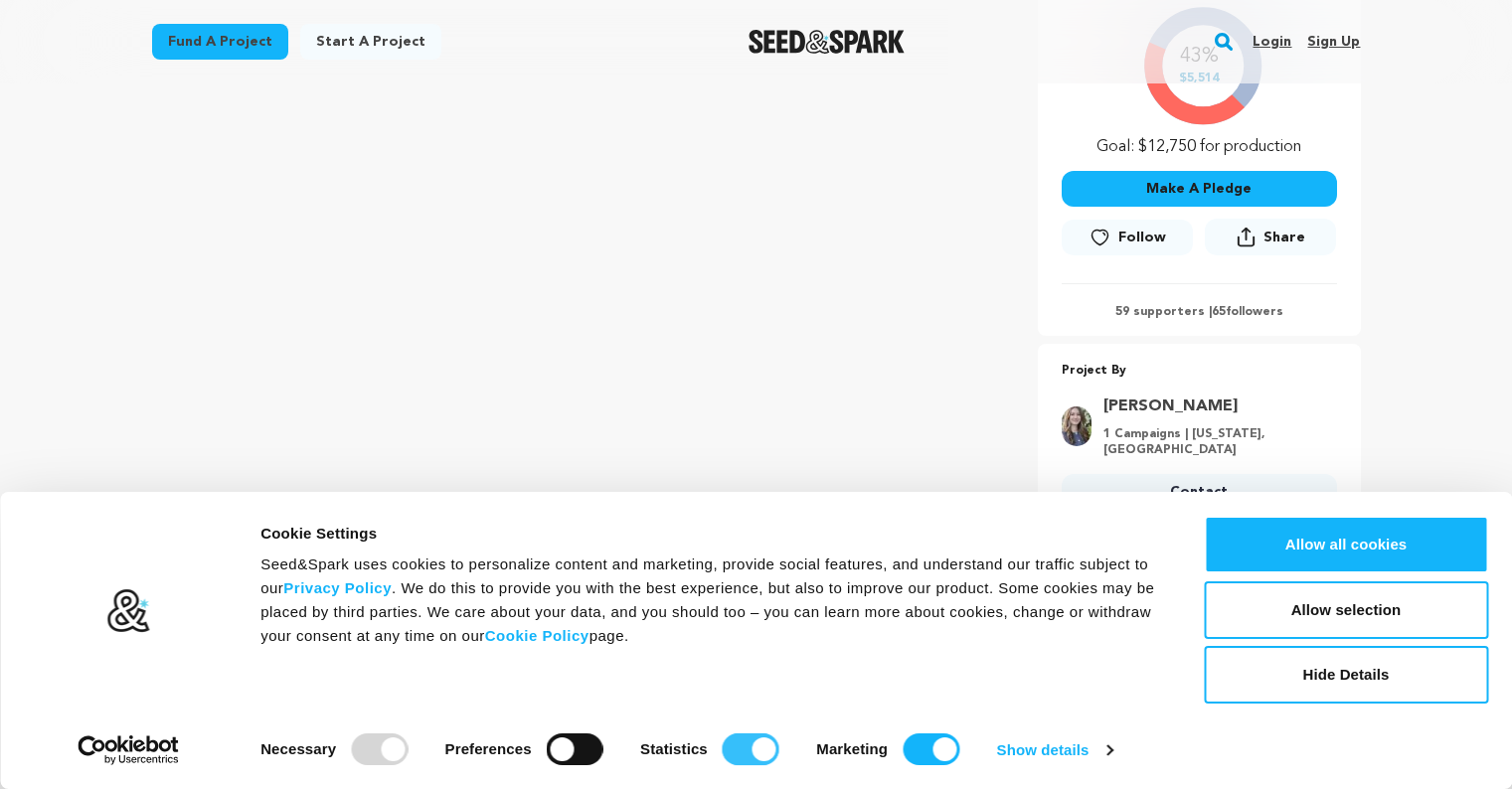 click on "Statistics" at bounding box center (751, 749) 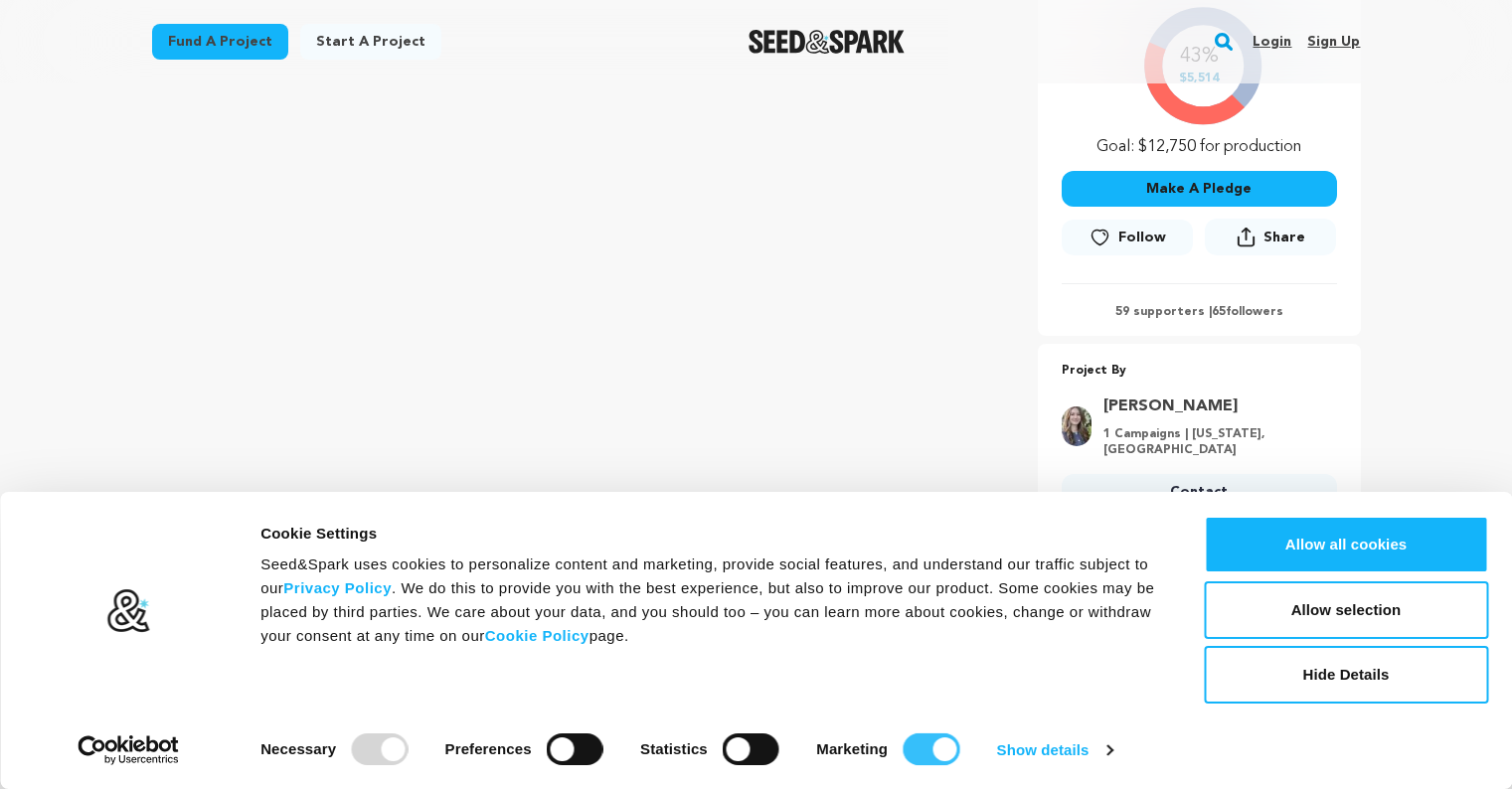 click on "Marketing" at bounding box center [930, 749] 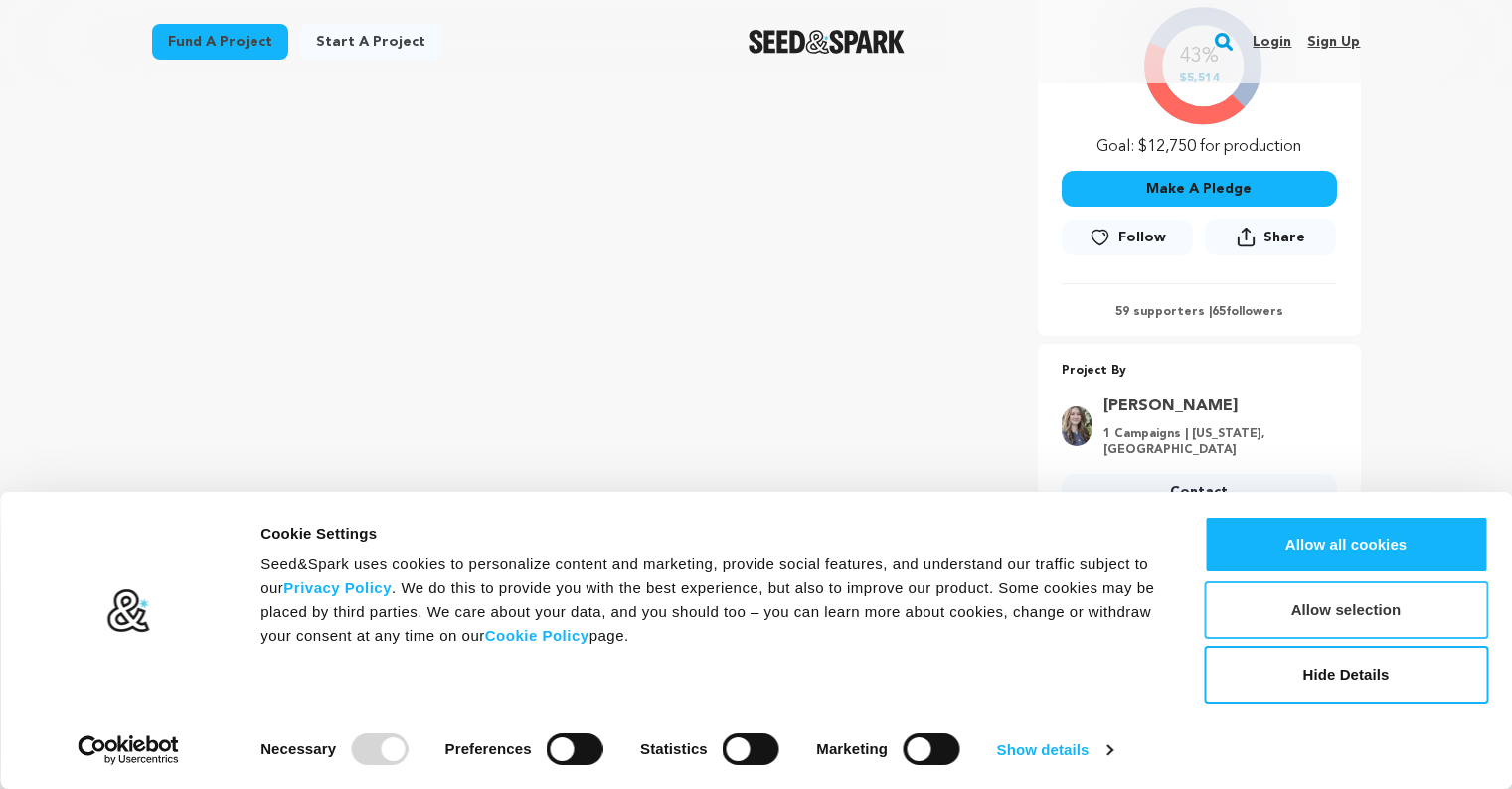 click on "Allow selection" at bounding box center (1346, 610) 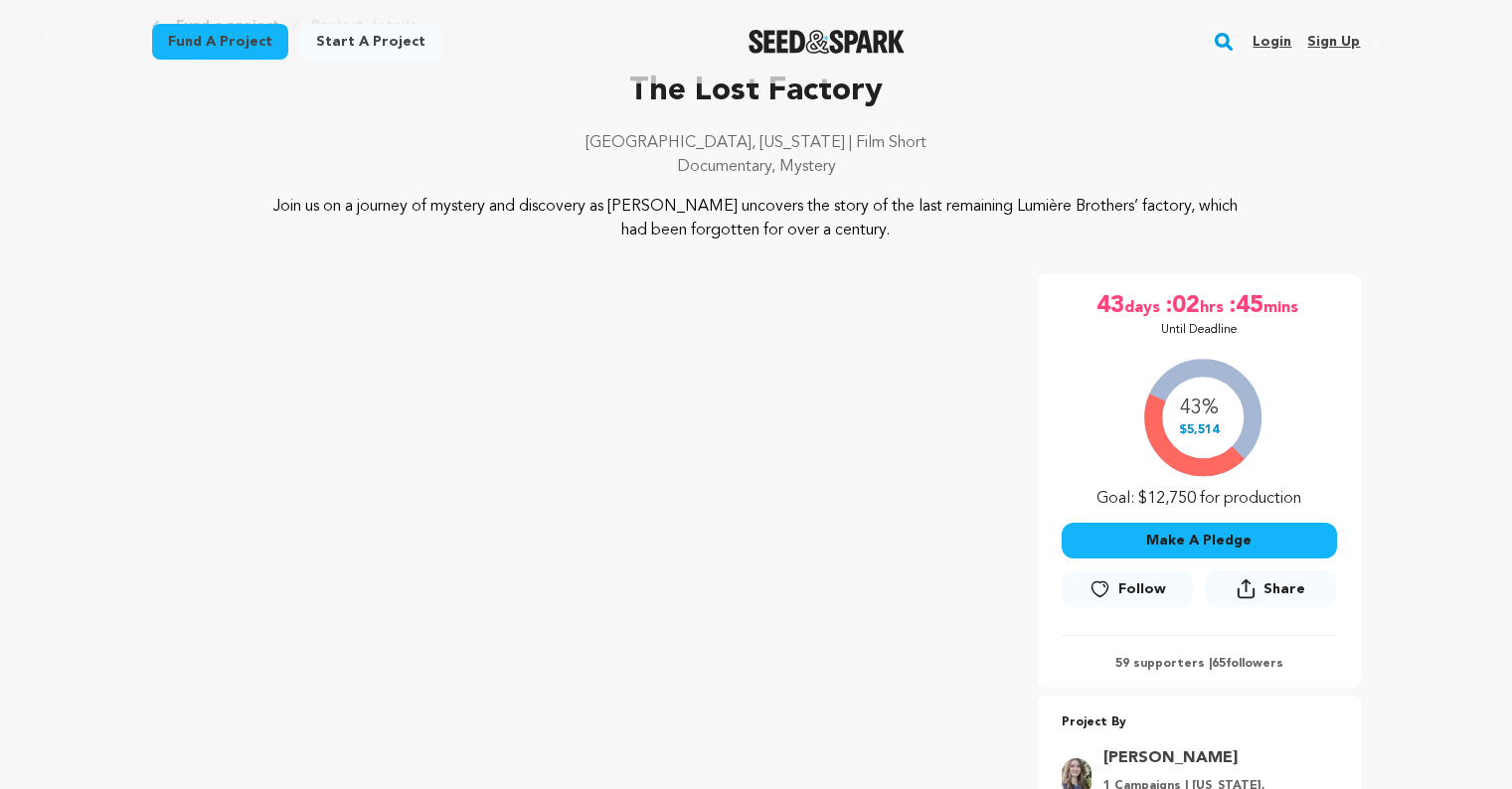 scroll, scrollTop: 105, scrollLeft: 0, axis: vertical 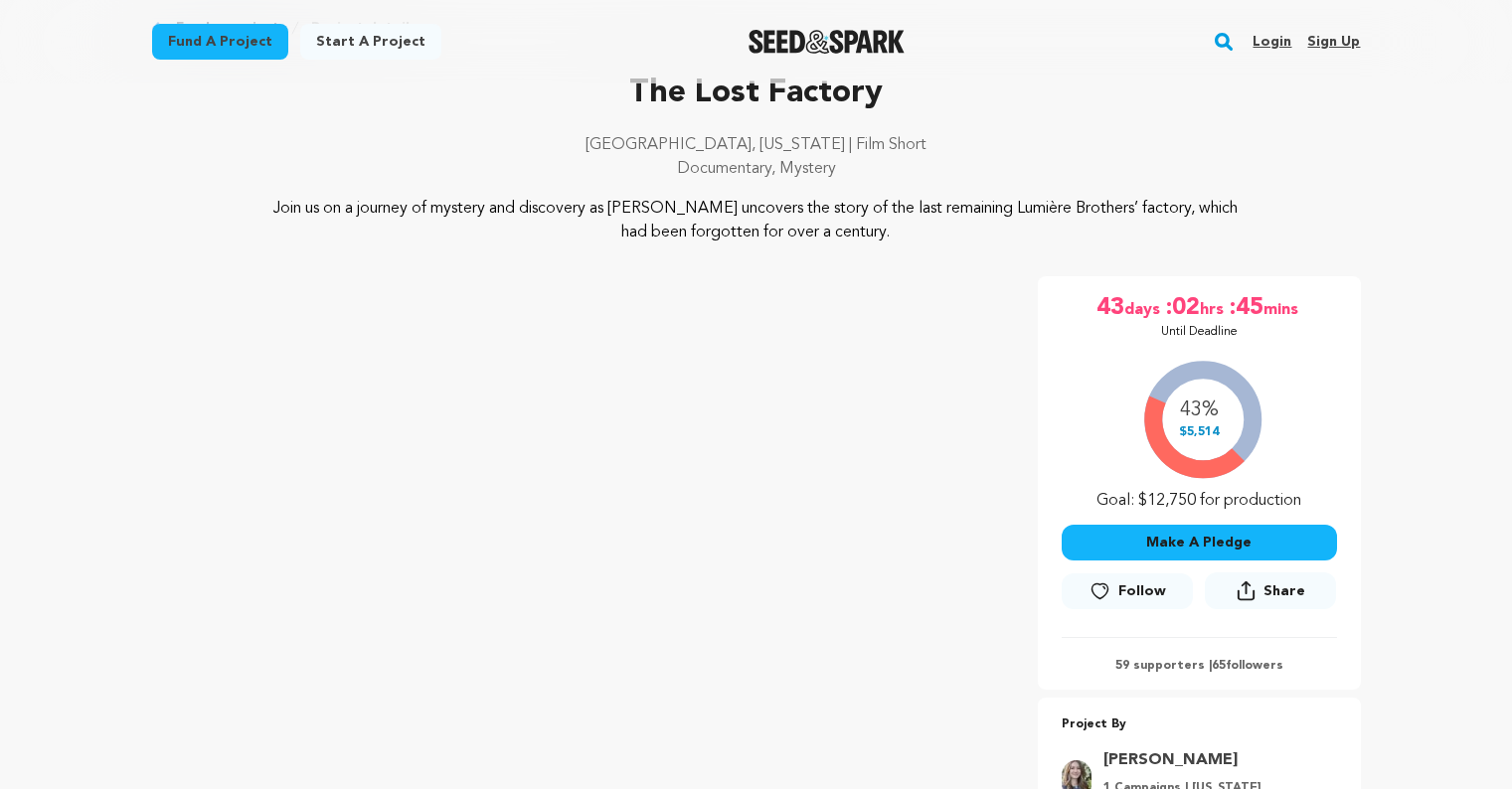 click 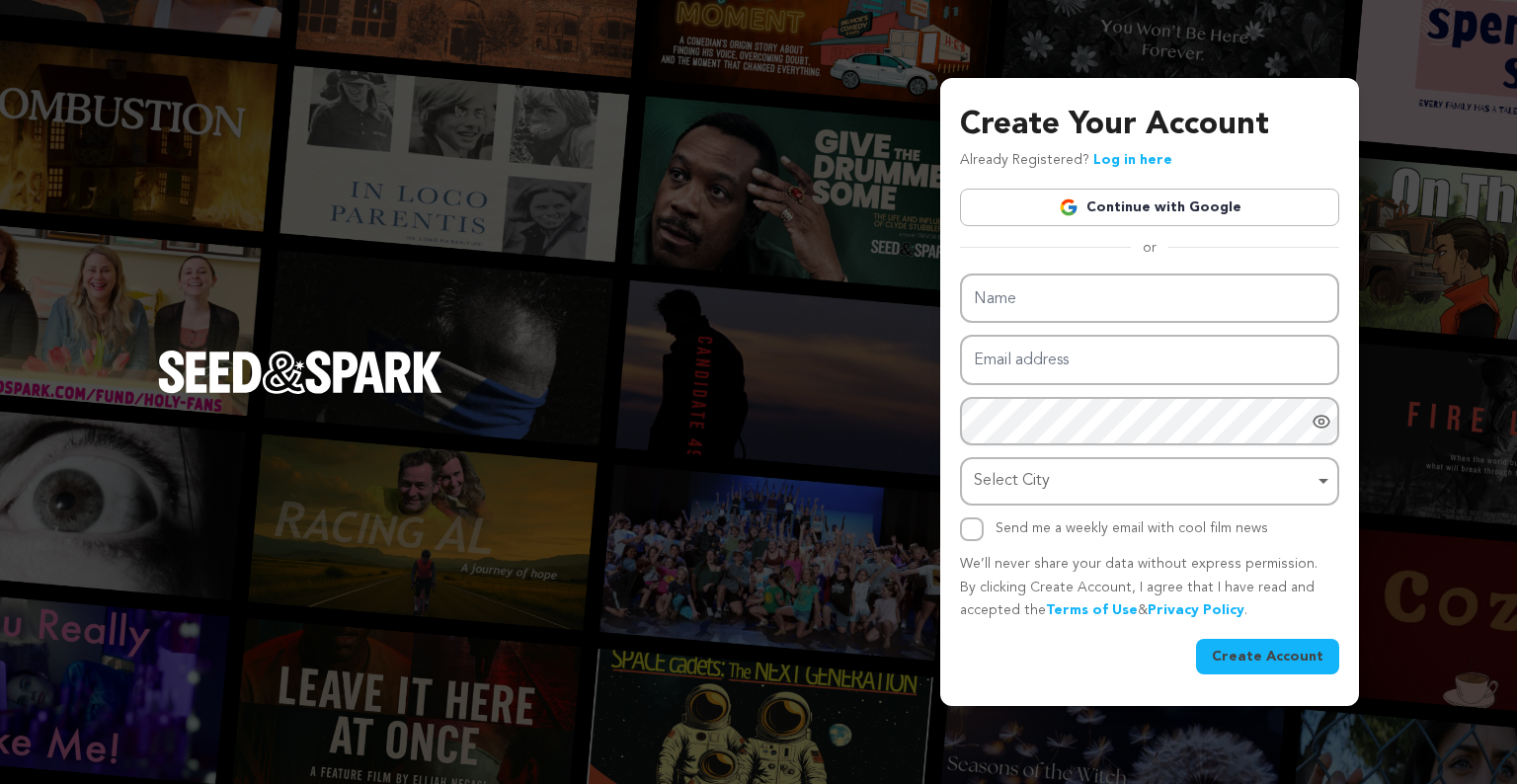 scroll, scrollTop: 0, scrollLeft: 0, axis: both 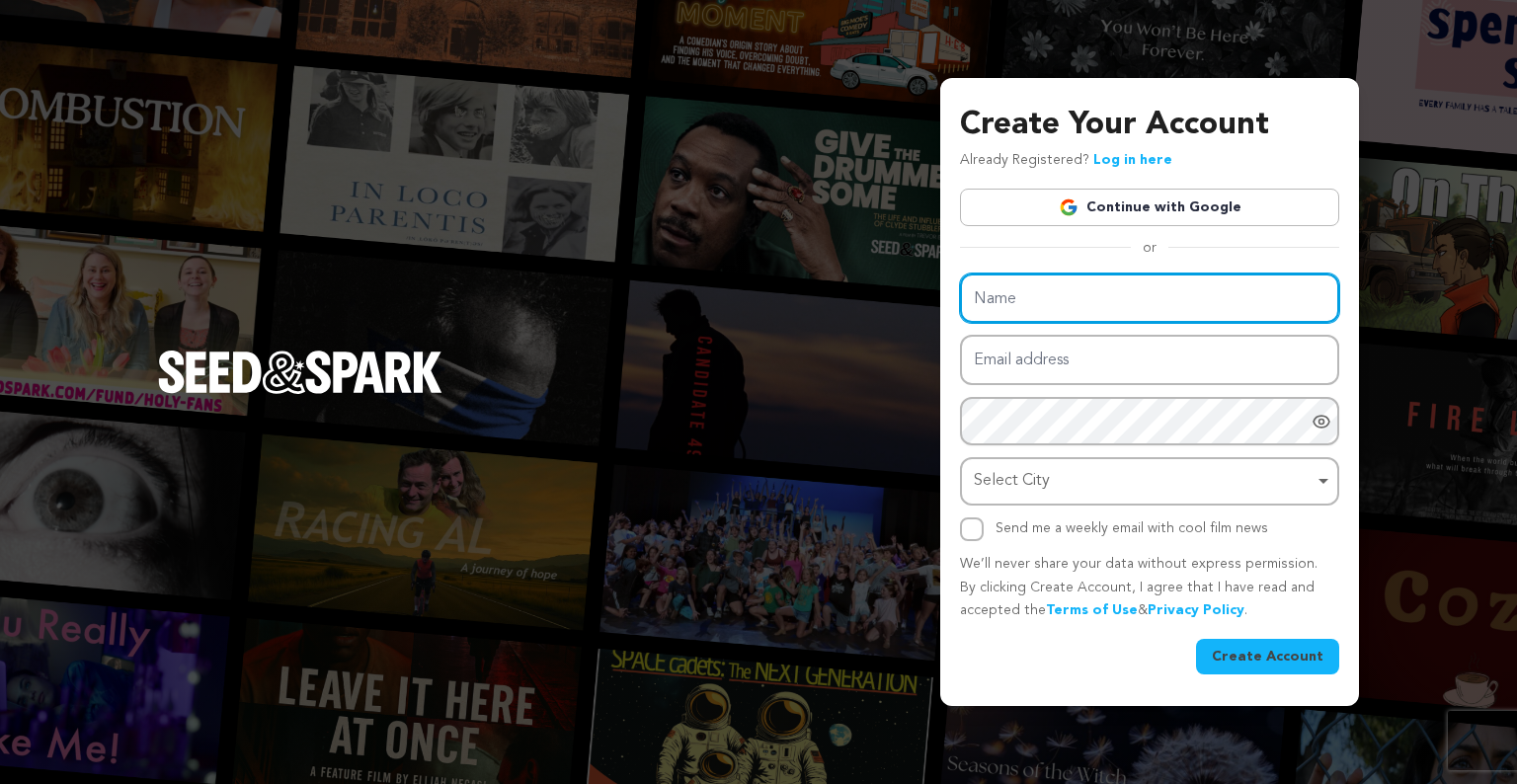 click on "Name" at bounding box center [1150, 298] 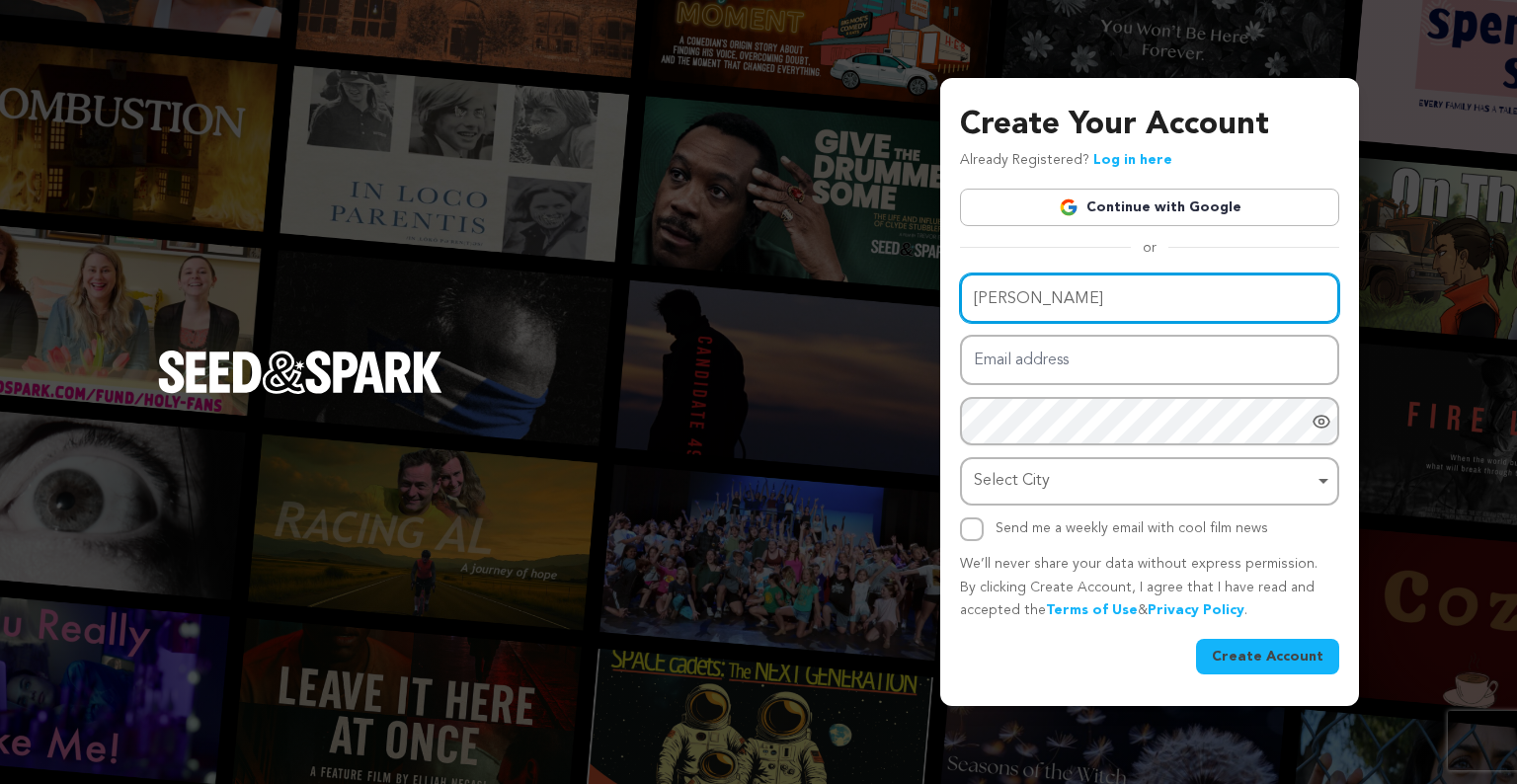 type on "[PERSON_NAME]" 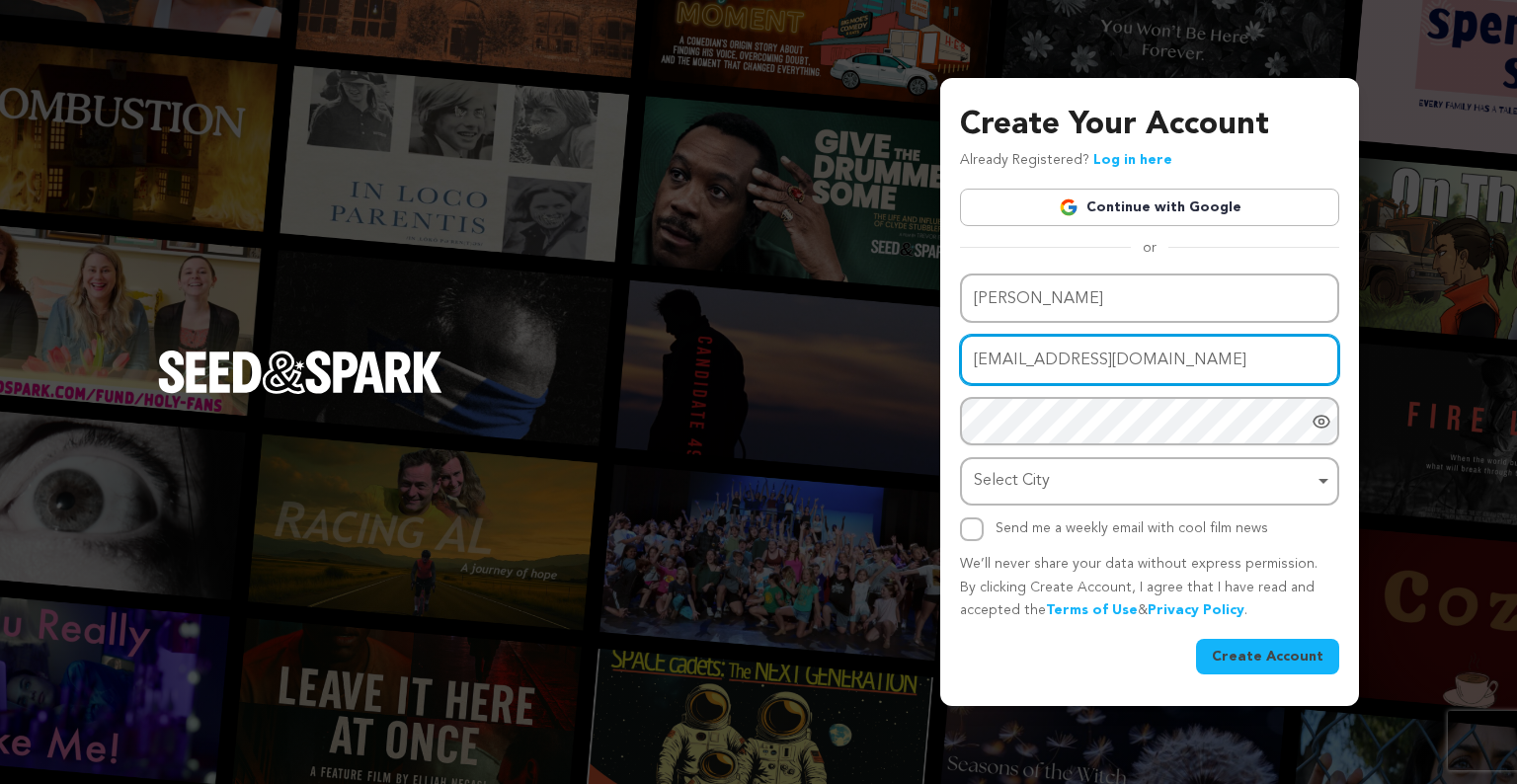 type on "blythefrank@mac.com" 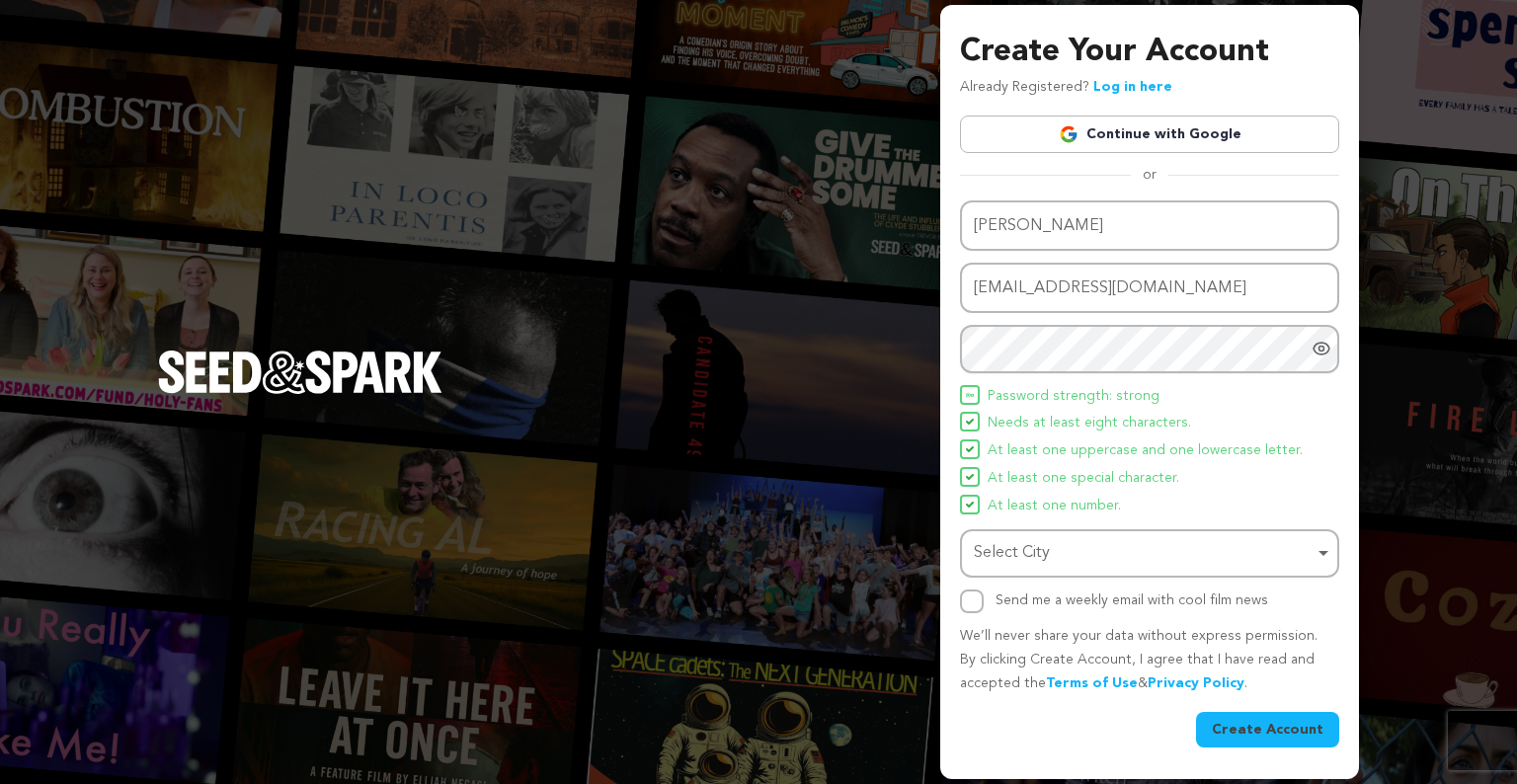 click on "Select City Remove item" at bounding box center [1144, 553] 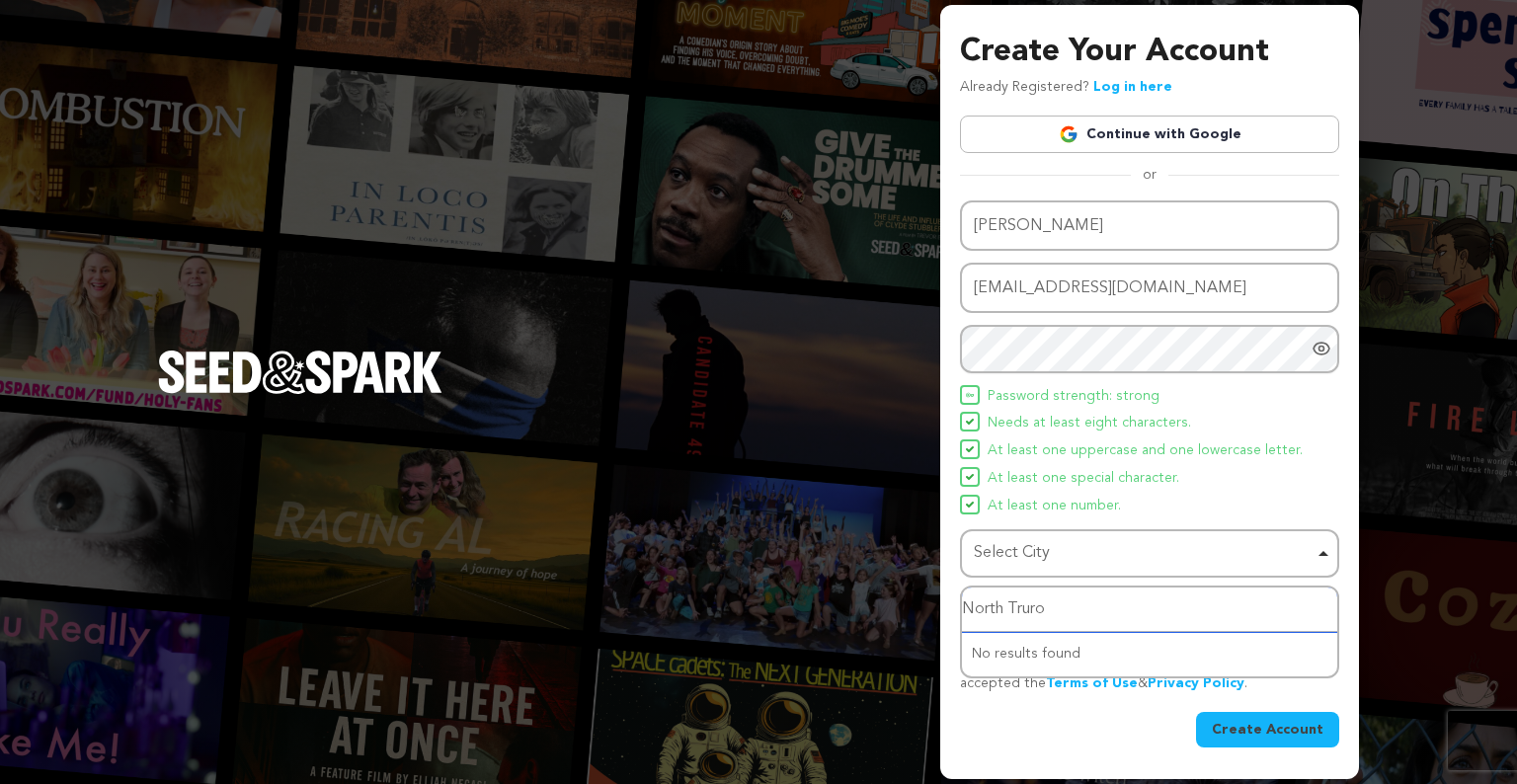 drag, startPoint x: 1062, startPoint y: 608, endPoint x: 938, endPoint y: 602, distance: 124.14508 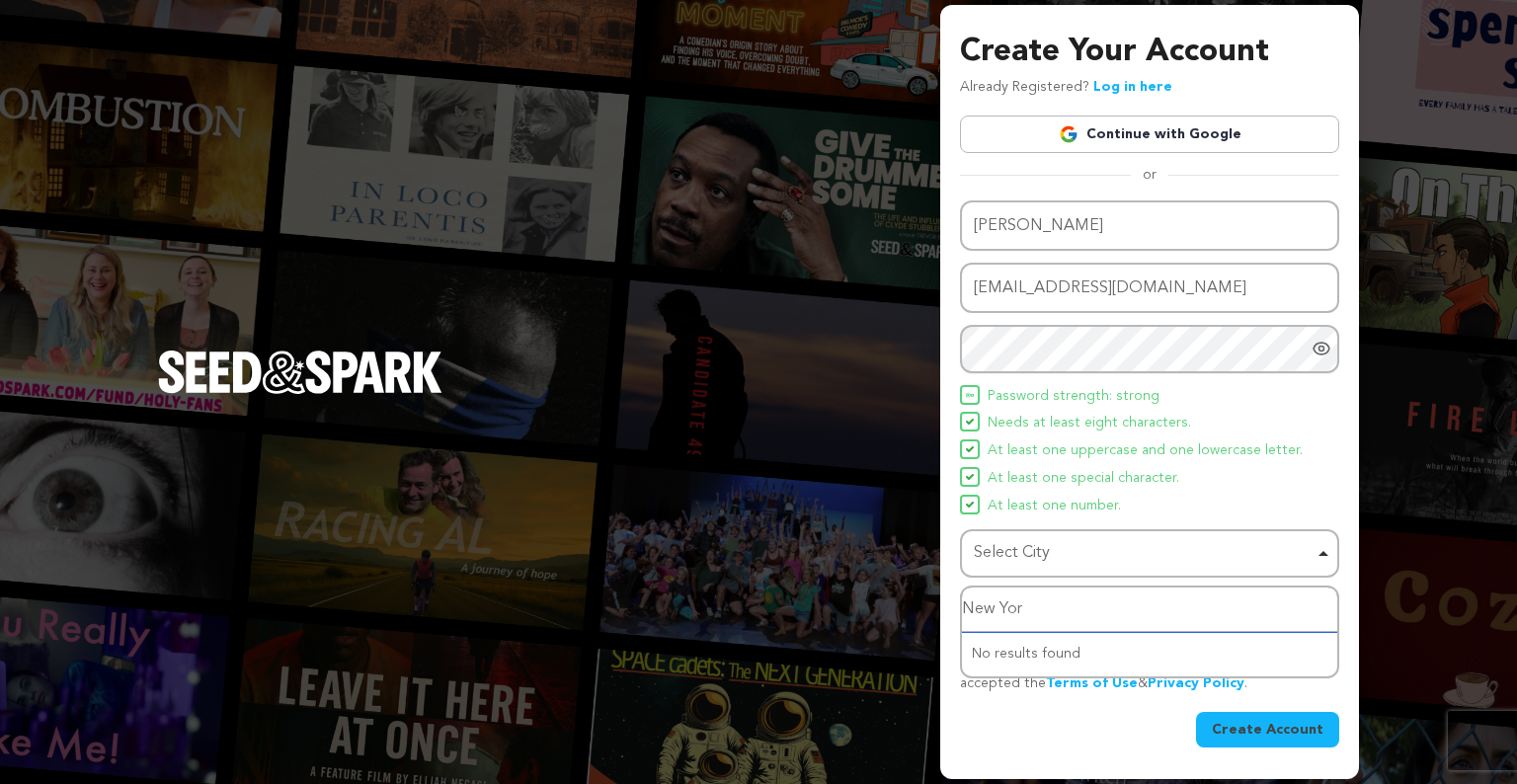type on "New York" 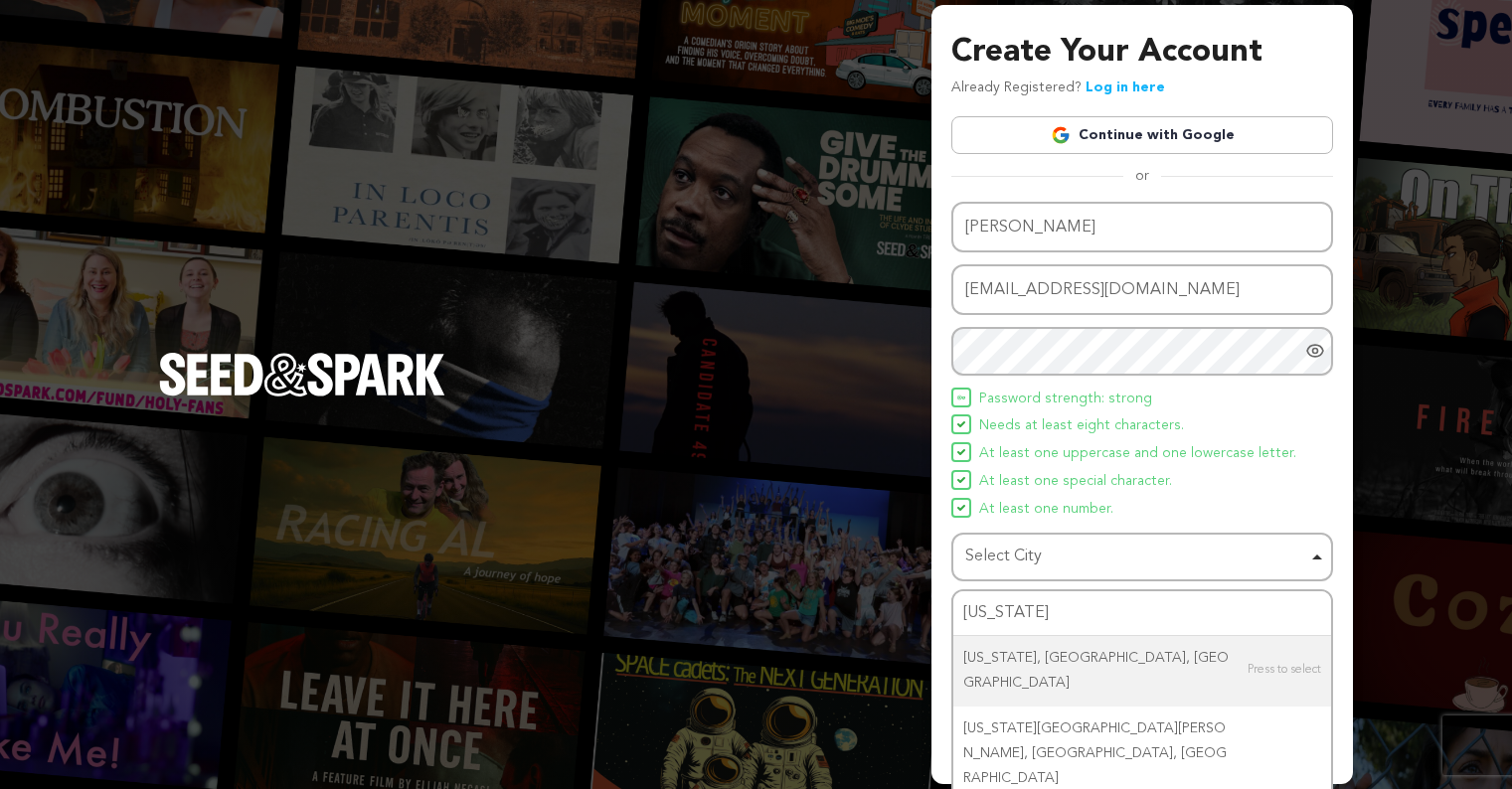 type 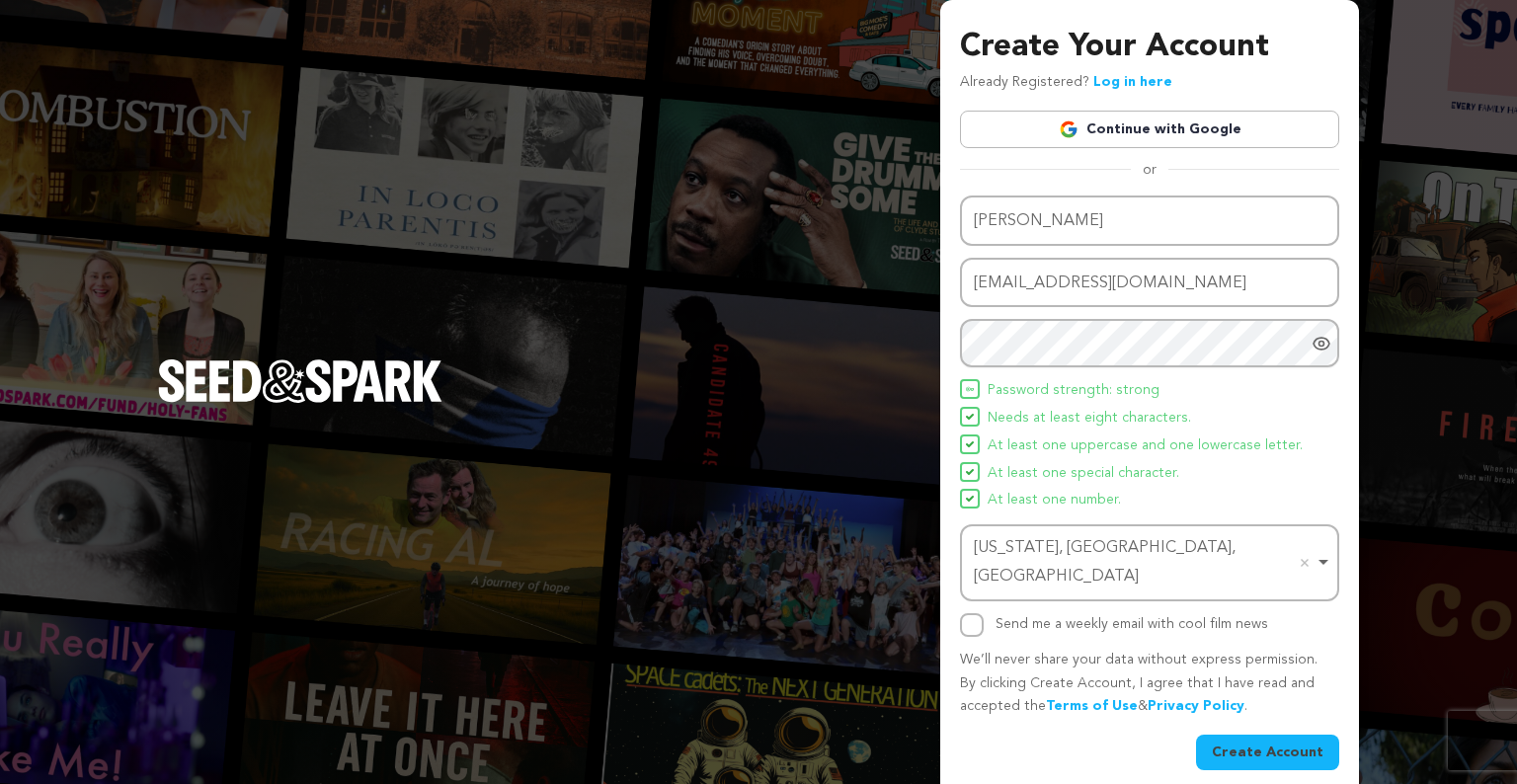 click on "Create Account" at bounding box center (1267, 752) 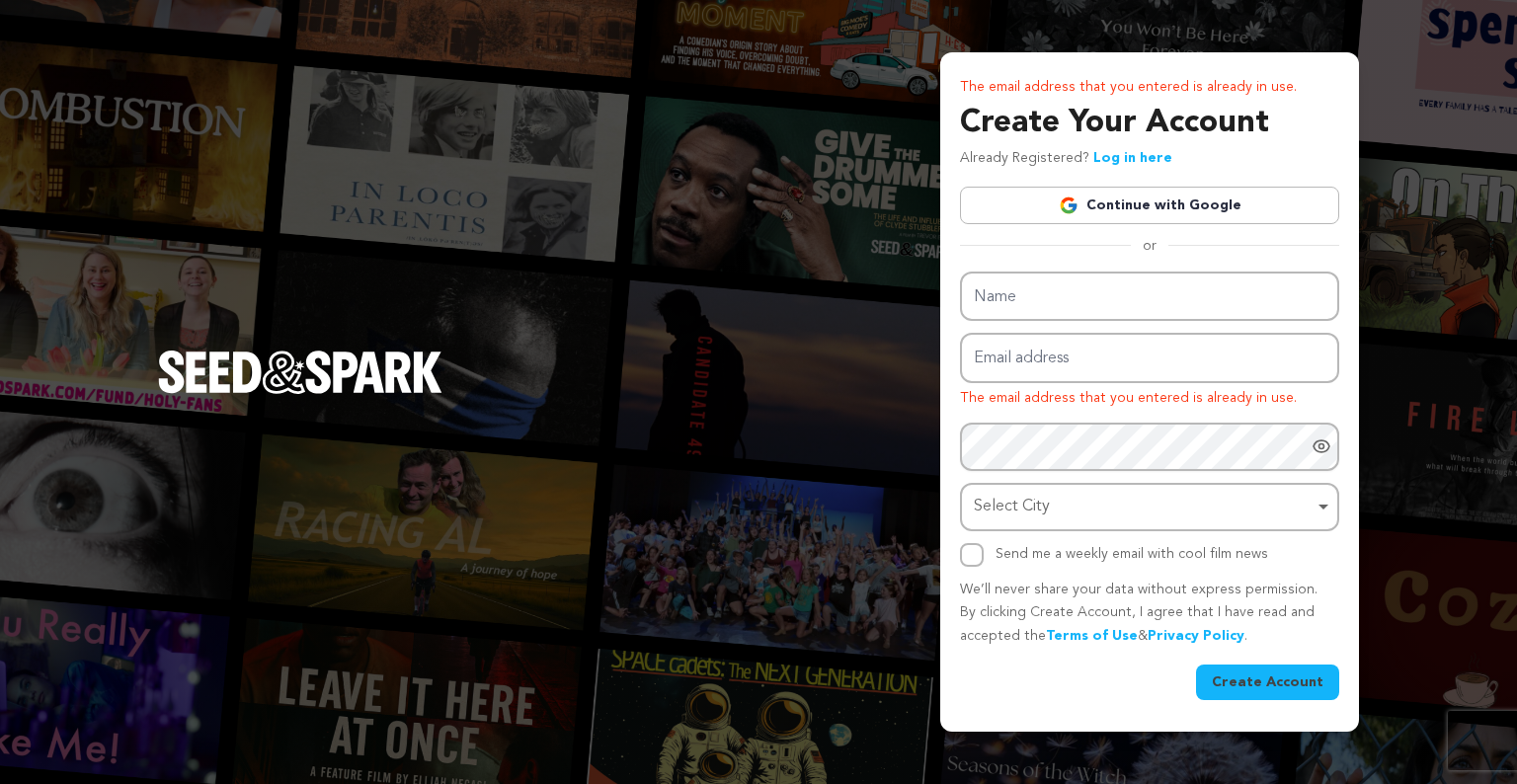 scroll, scrollTop: 0, scrollLeft: 0, axis: both 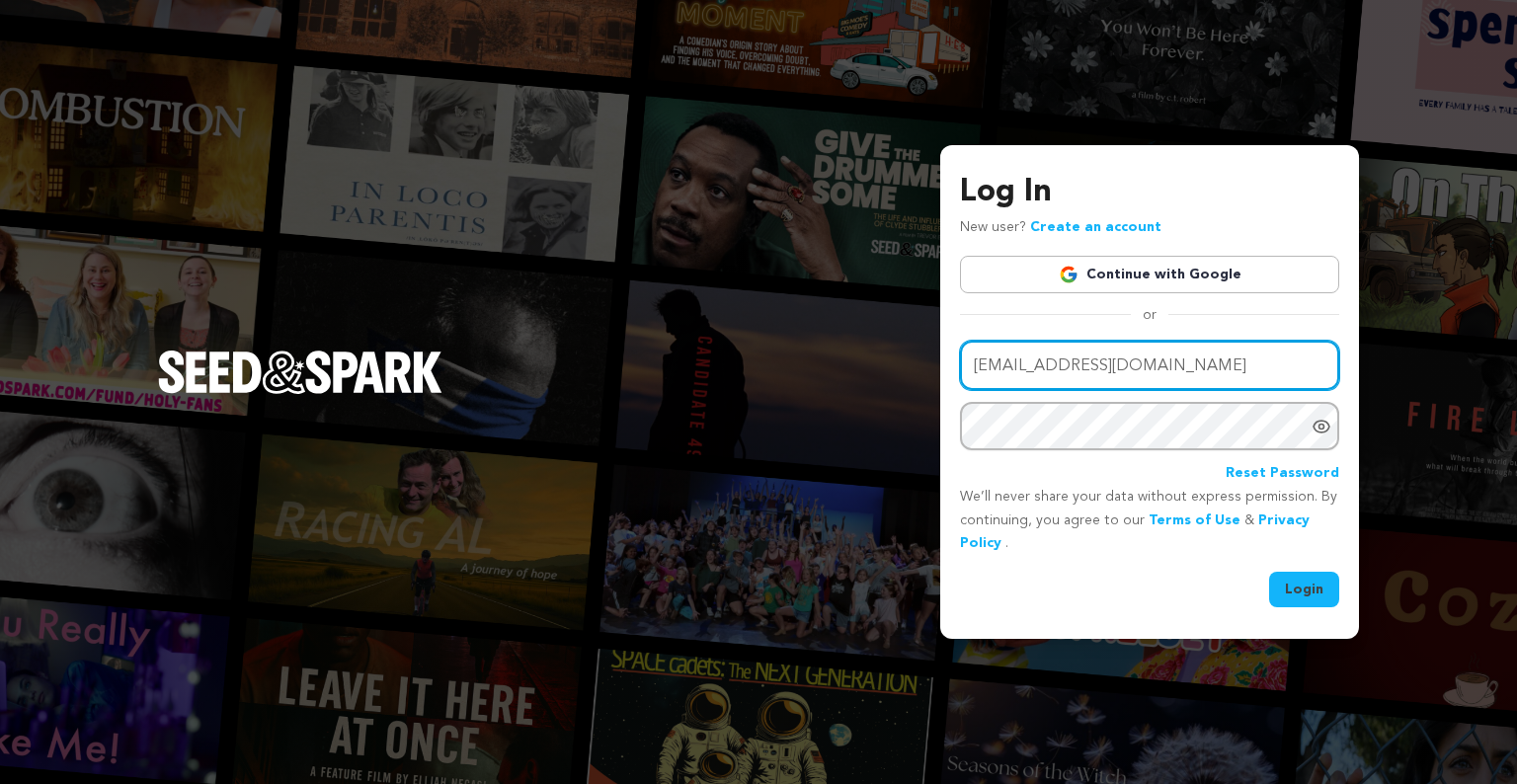 type on "[EMAIL_ADDRESS][DOMAIN_NAME]" 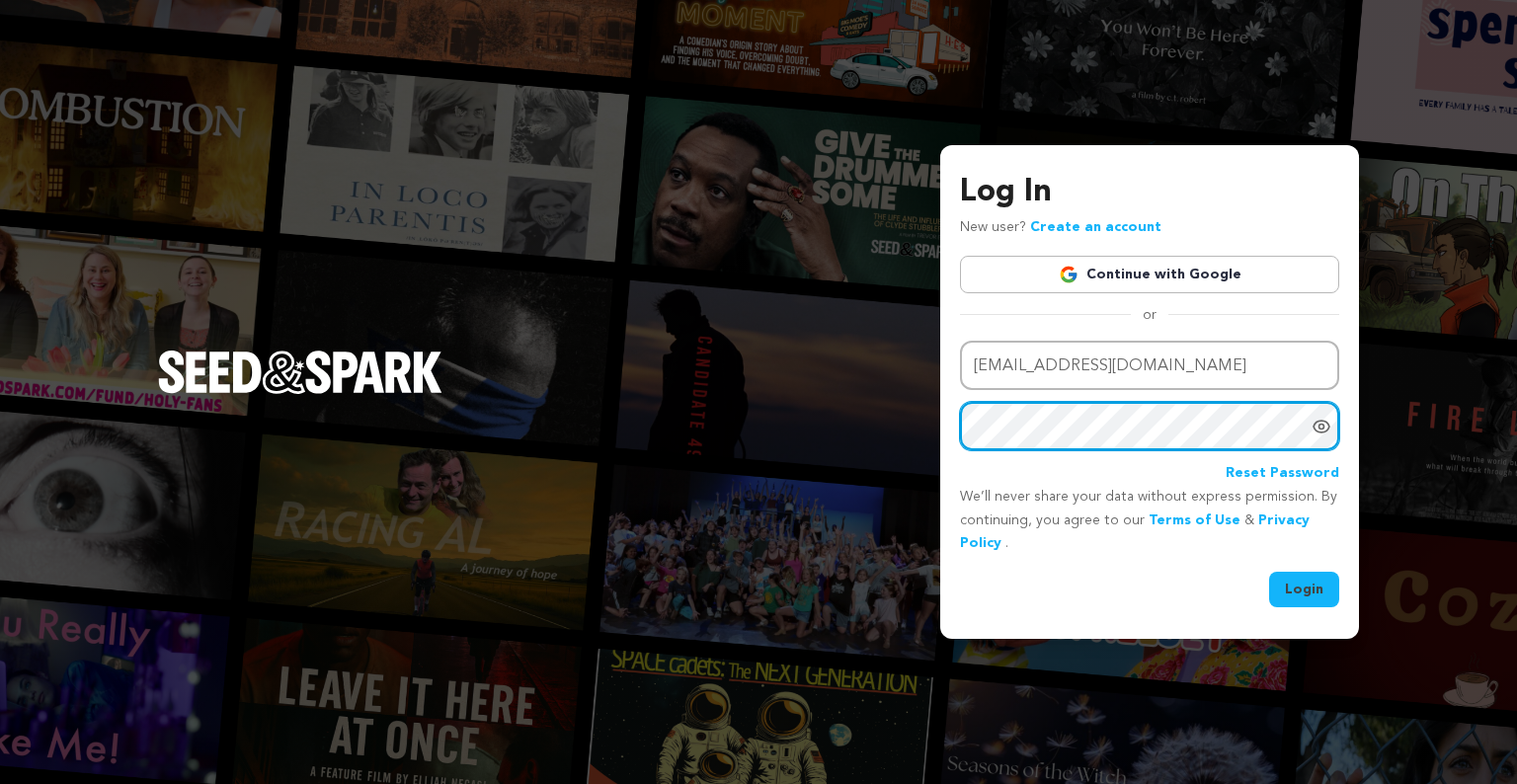 click on "Login" at bounding box center (1304, 589) 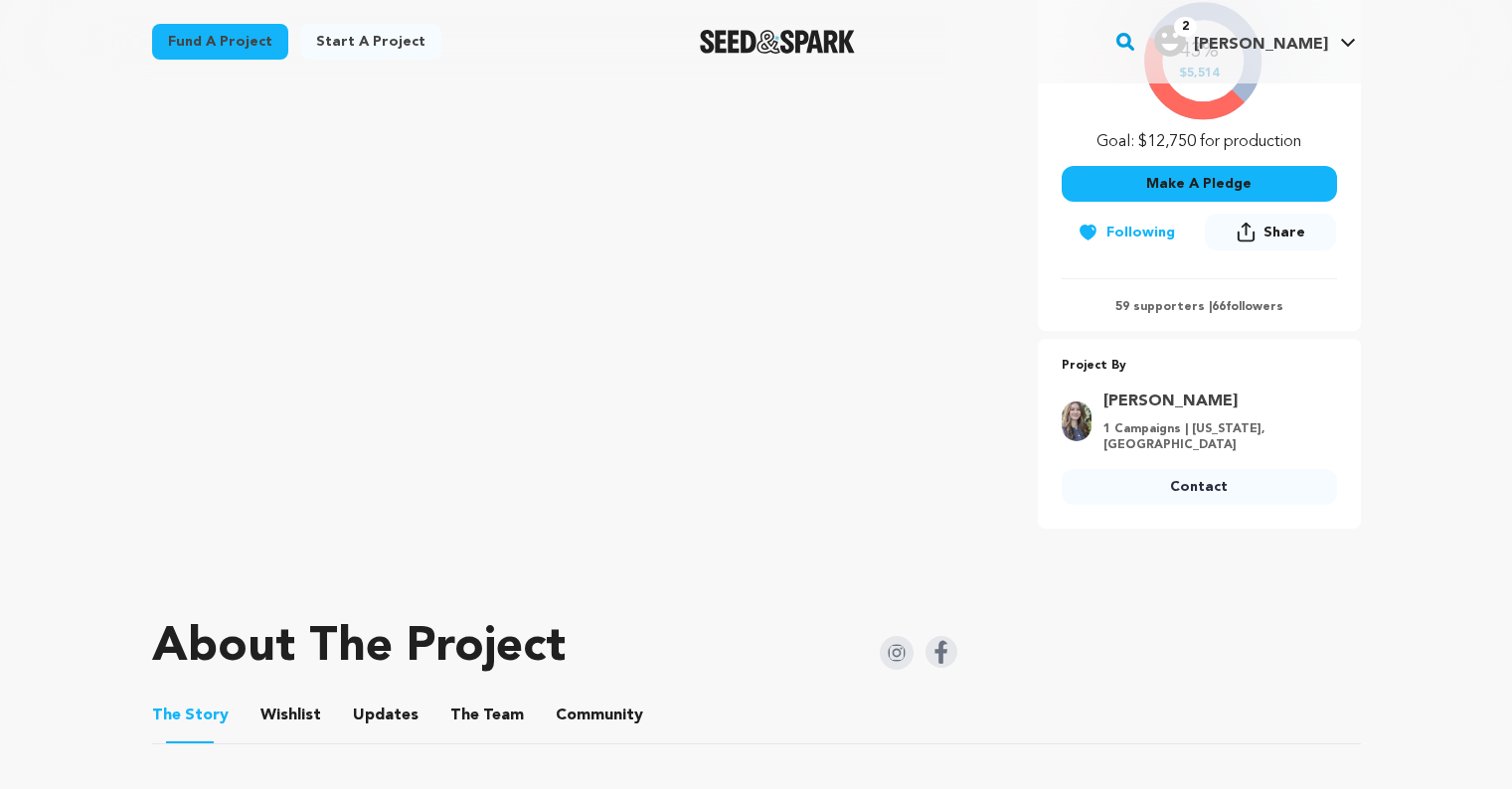 scroll, scrollTop: 457, scrollLeft: 0, axis: vertical 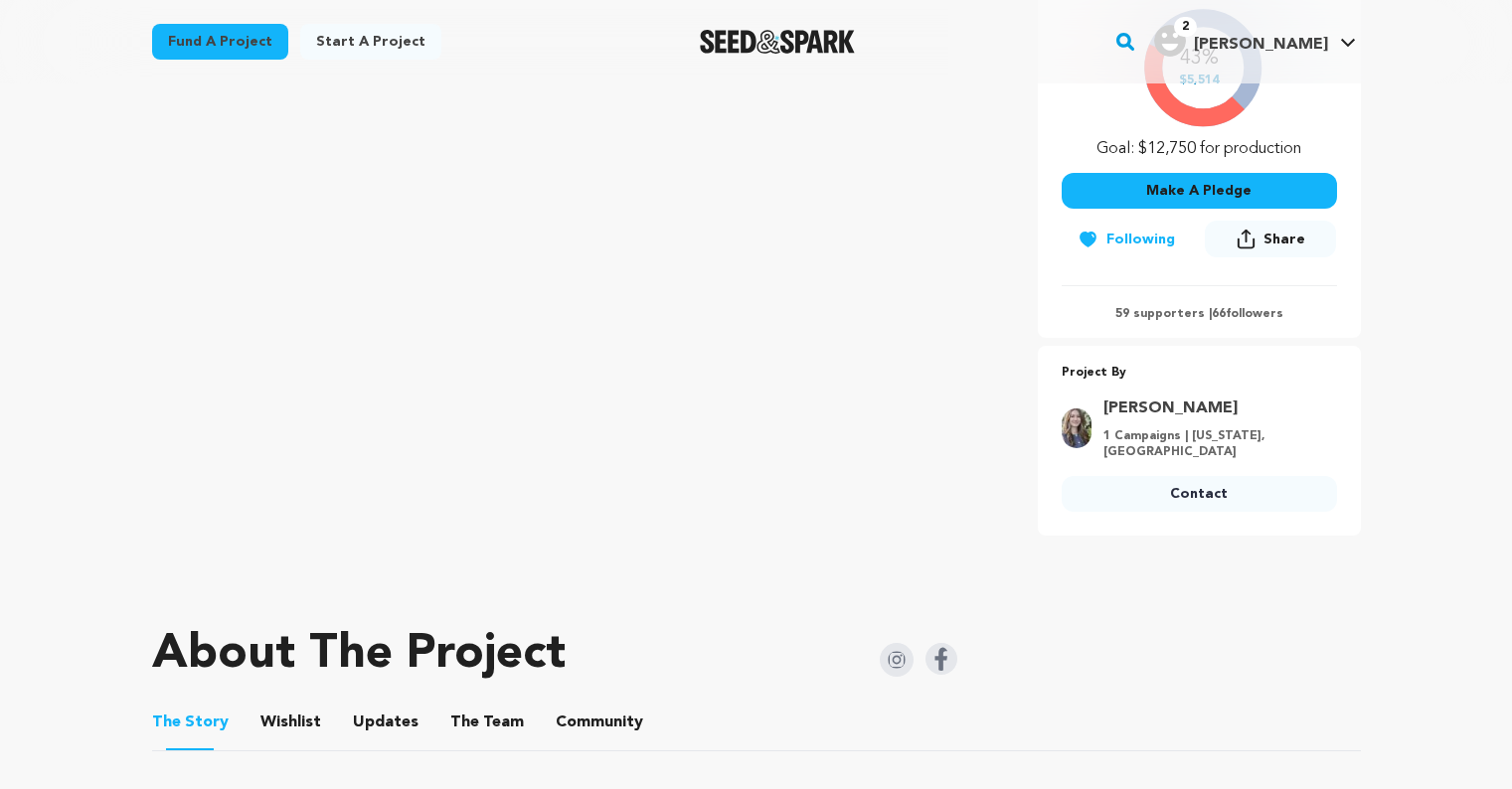click on "59
supporters |  66
followers" at bounding box center (1199, 314) 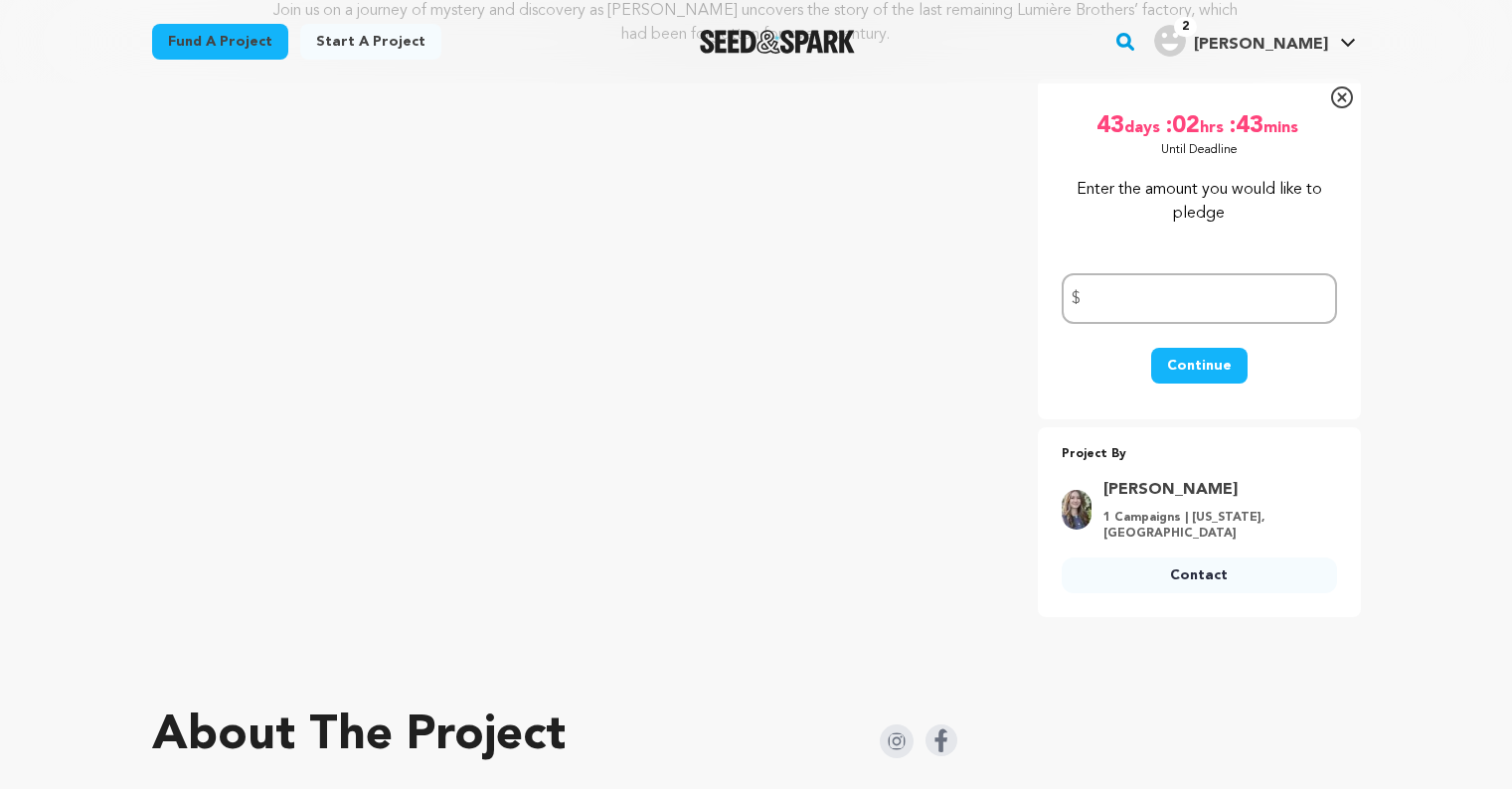 scroll, scrollTop: 289, scrollLeft: 0, axis: vertical 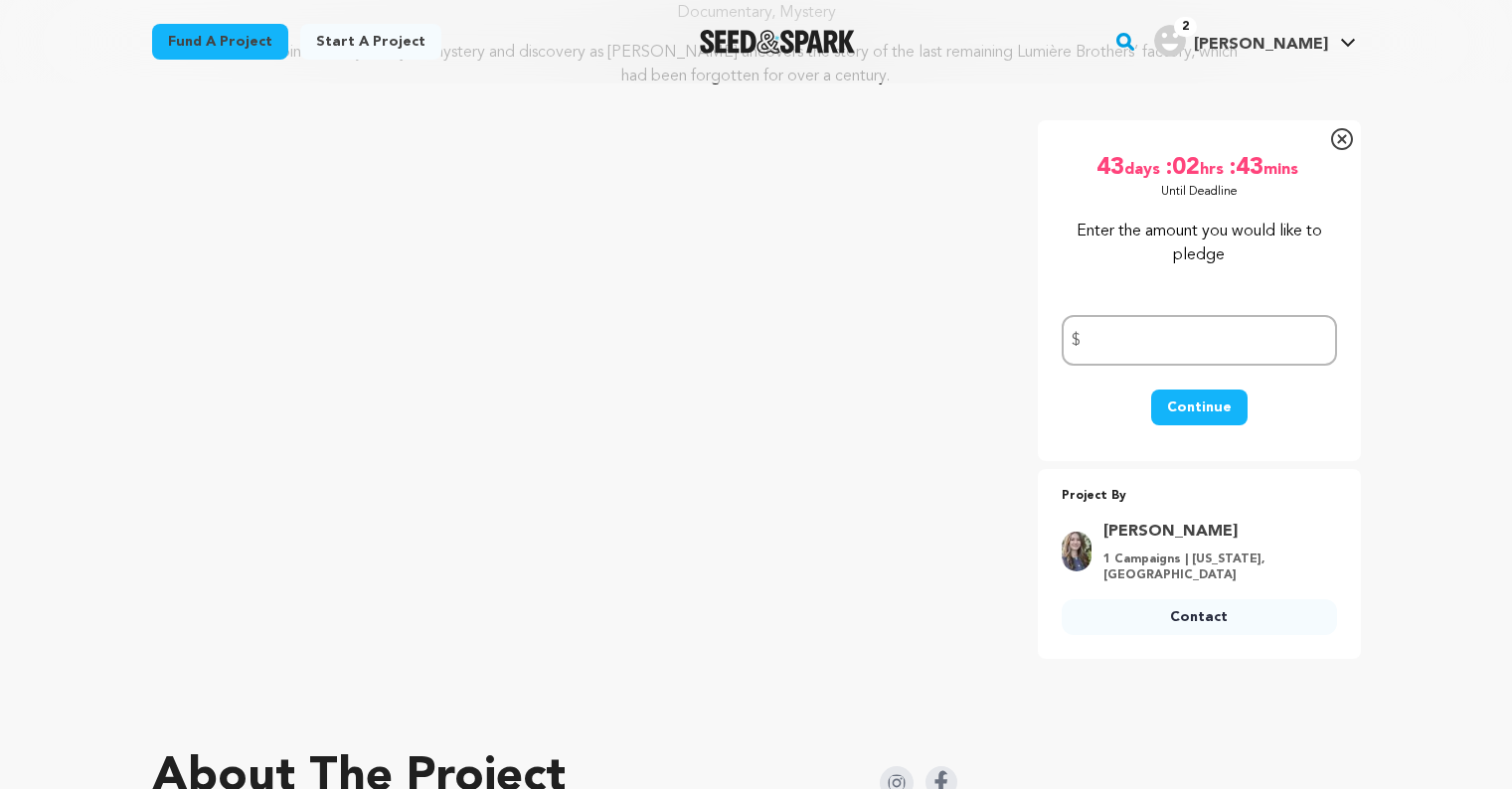 click on "Fund a project
Start a project
Search" at bounding box center [756, 2970] 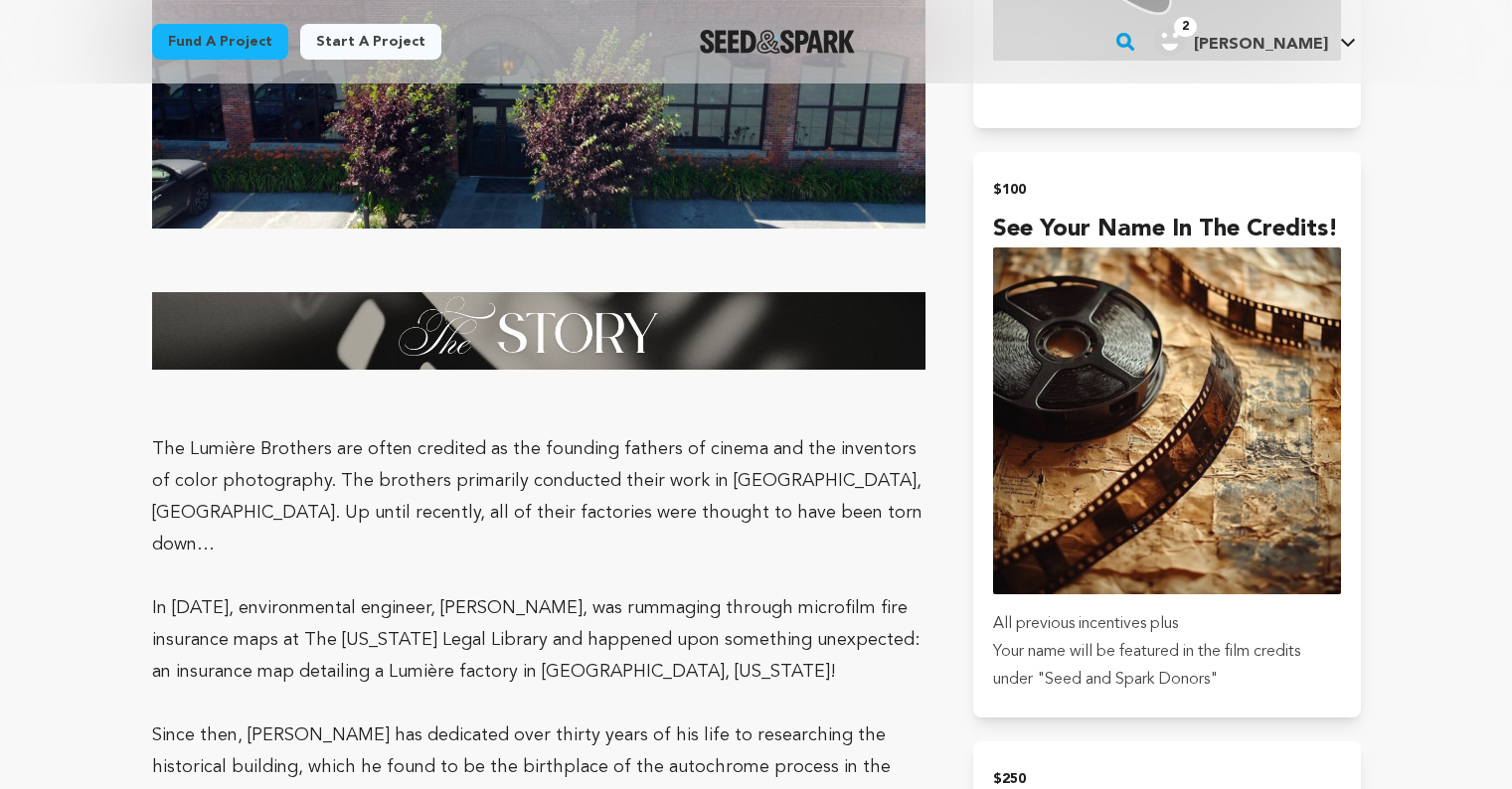 scroll, scrollTop: 1628, scrollLeft: 0, axis: vertical 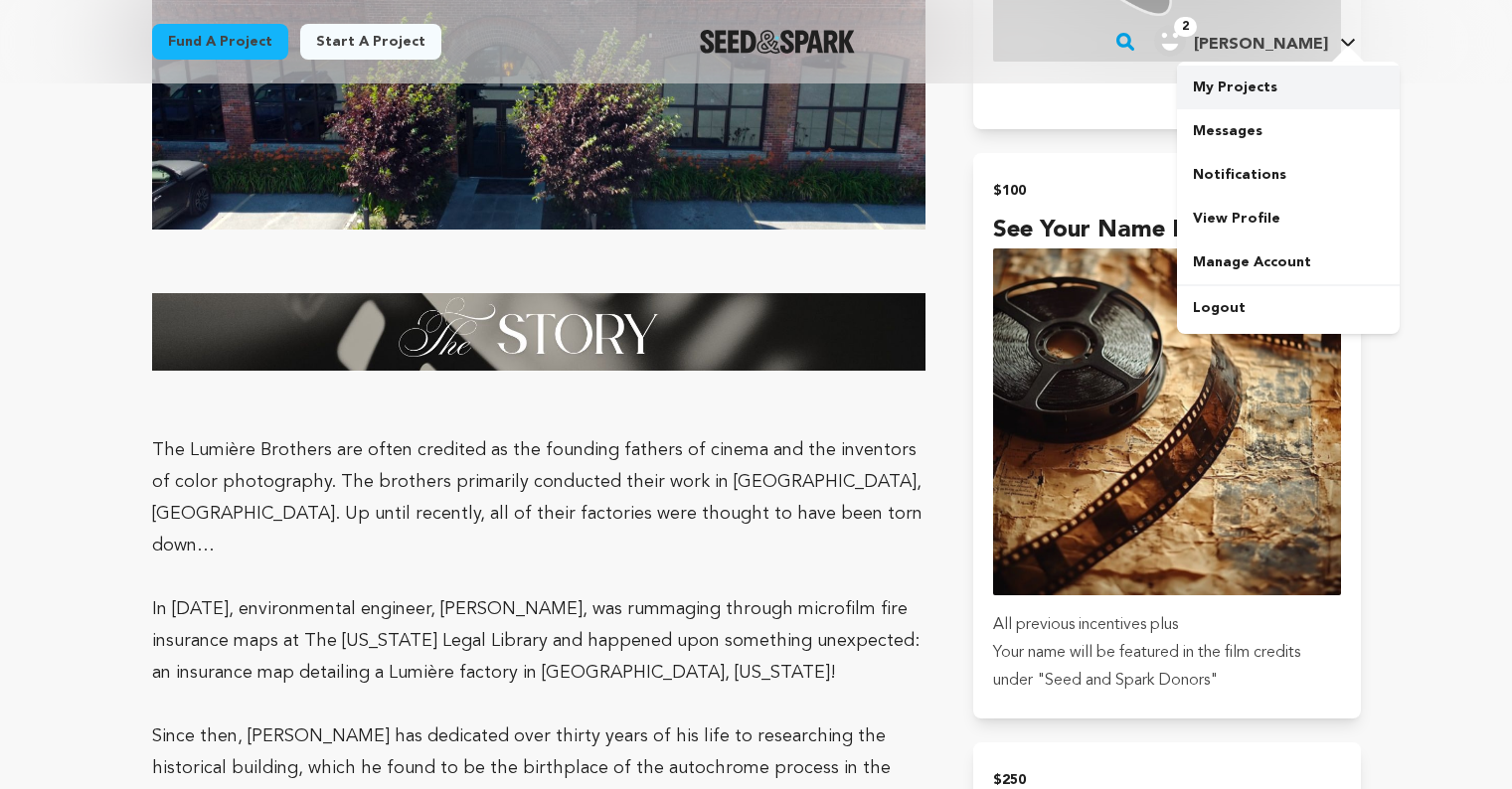 click on "My Projects" at bounding box center [1288, 87] 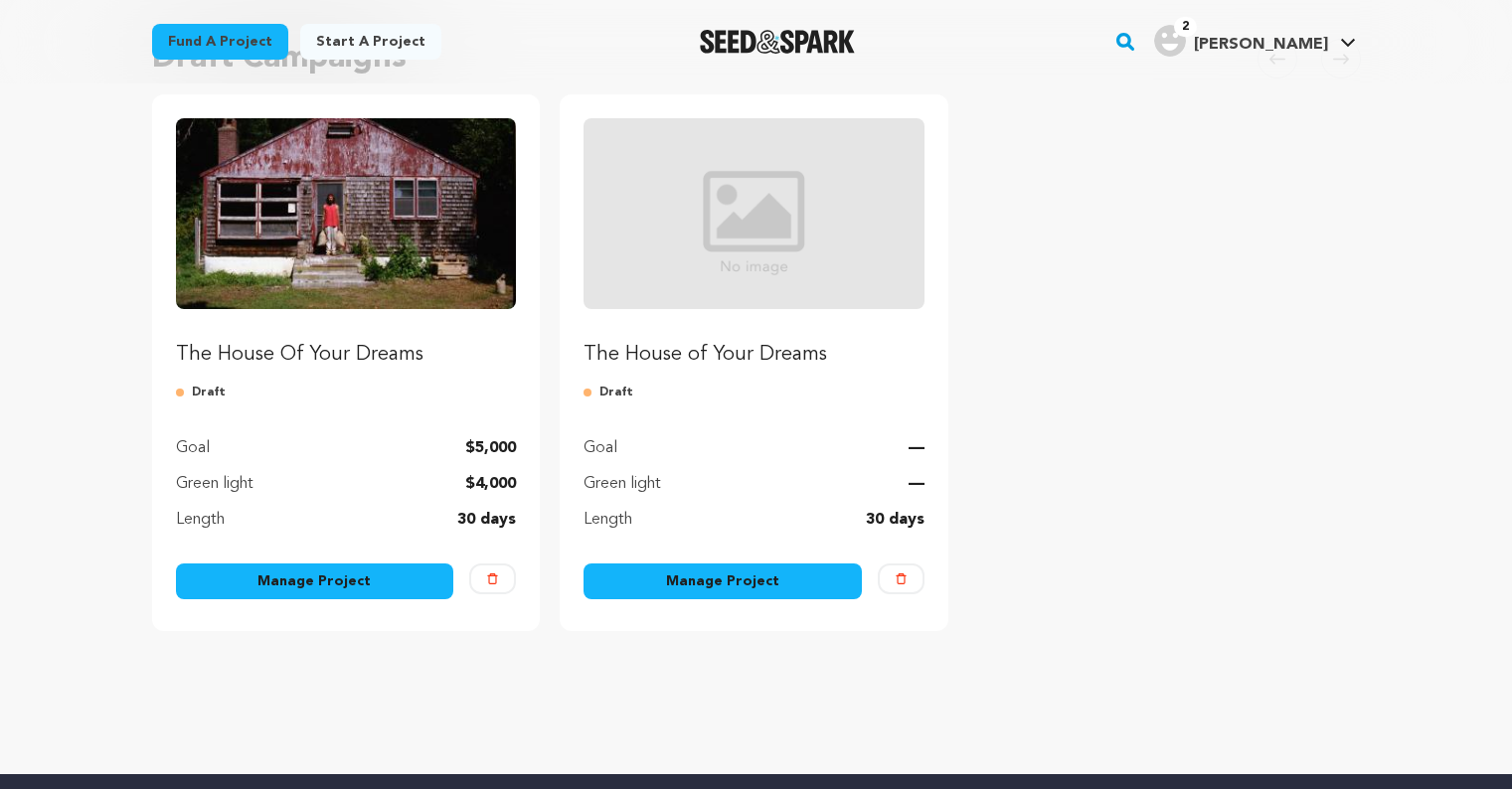 scroll, scrollTop: 180, scrollLeft: 0, axis: vertical 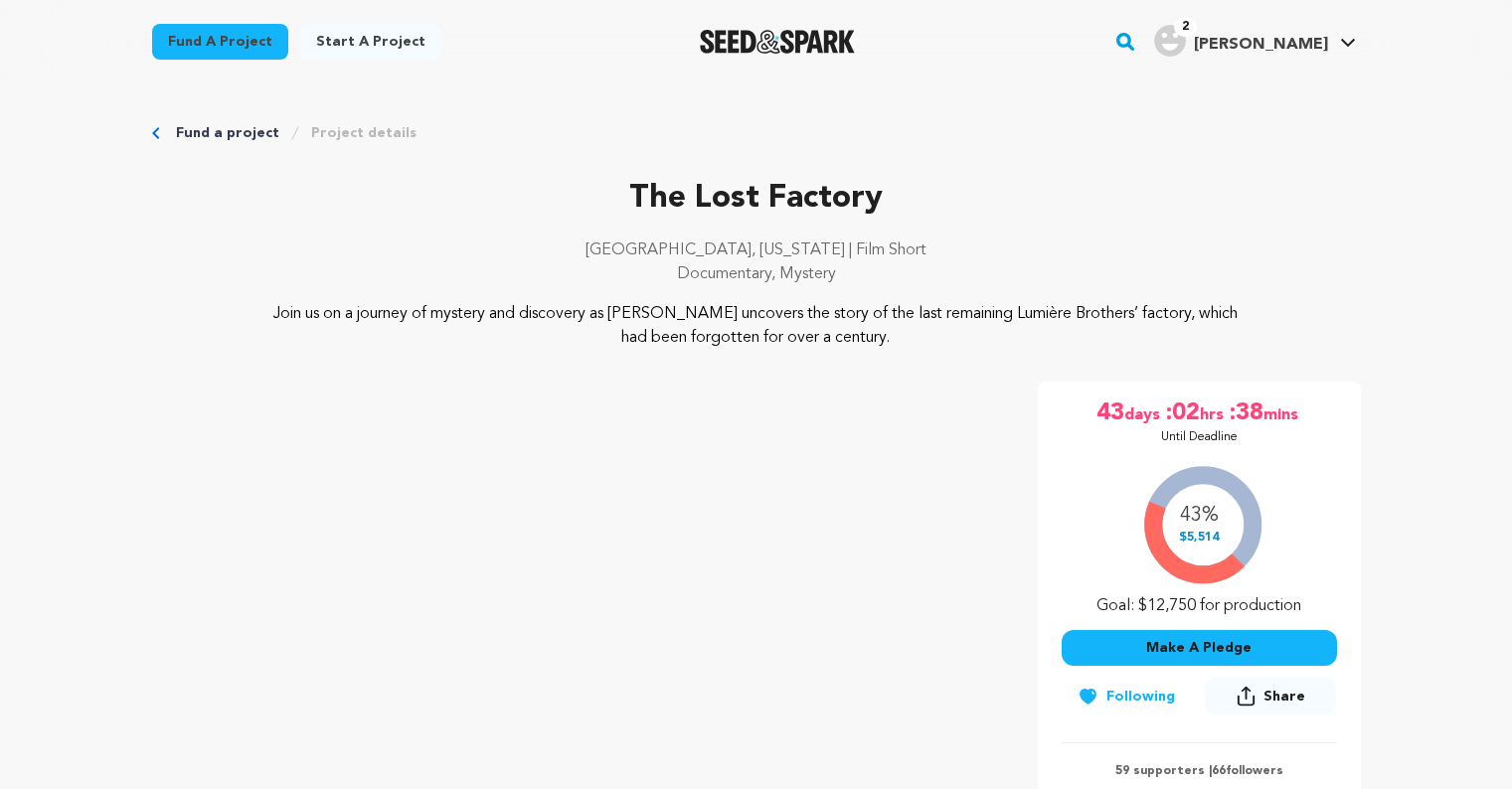 click on "Fund a project" at bounding box center (228, 133) 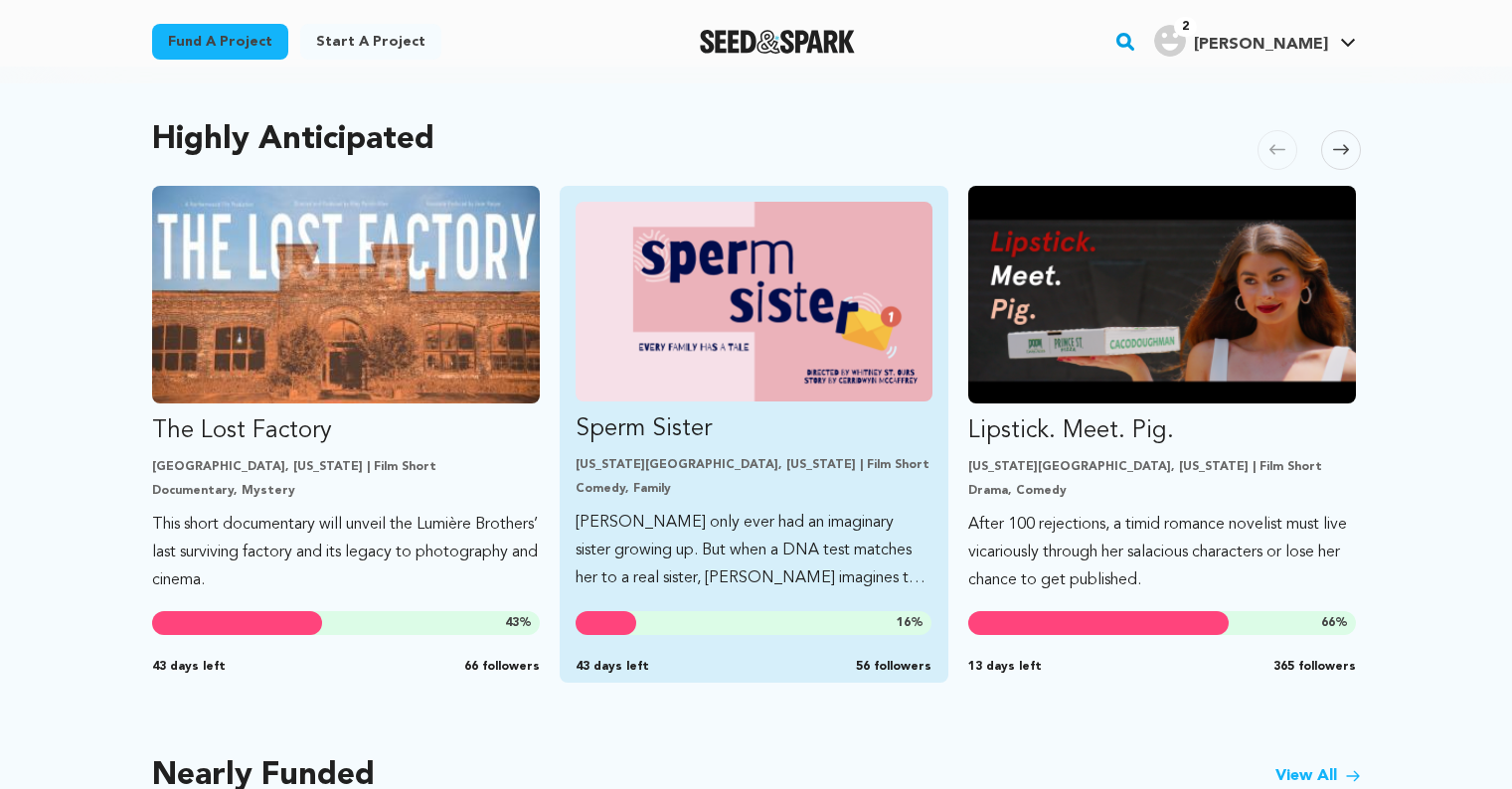 scroll, scrollTop: 1048, scrollLeft: 0, axis: vertical 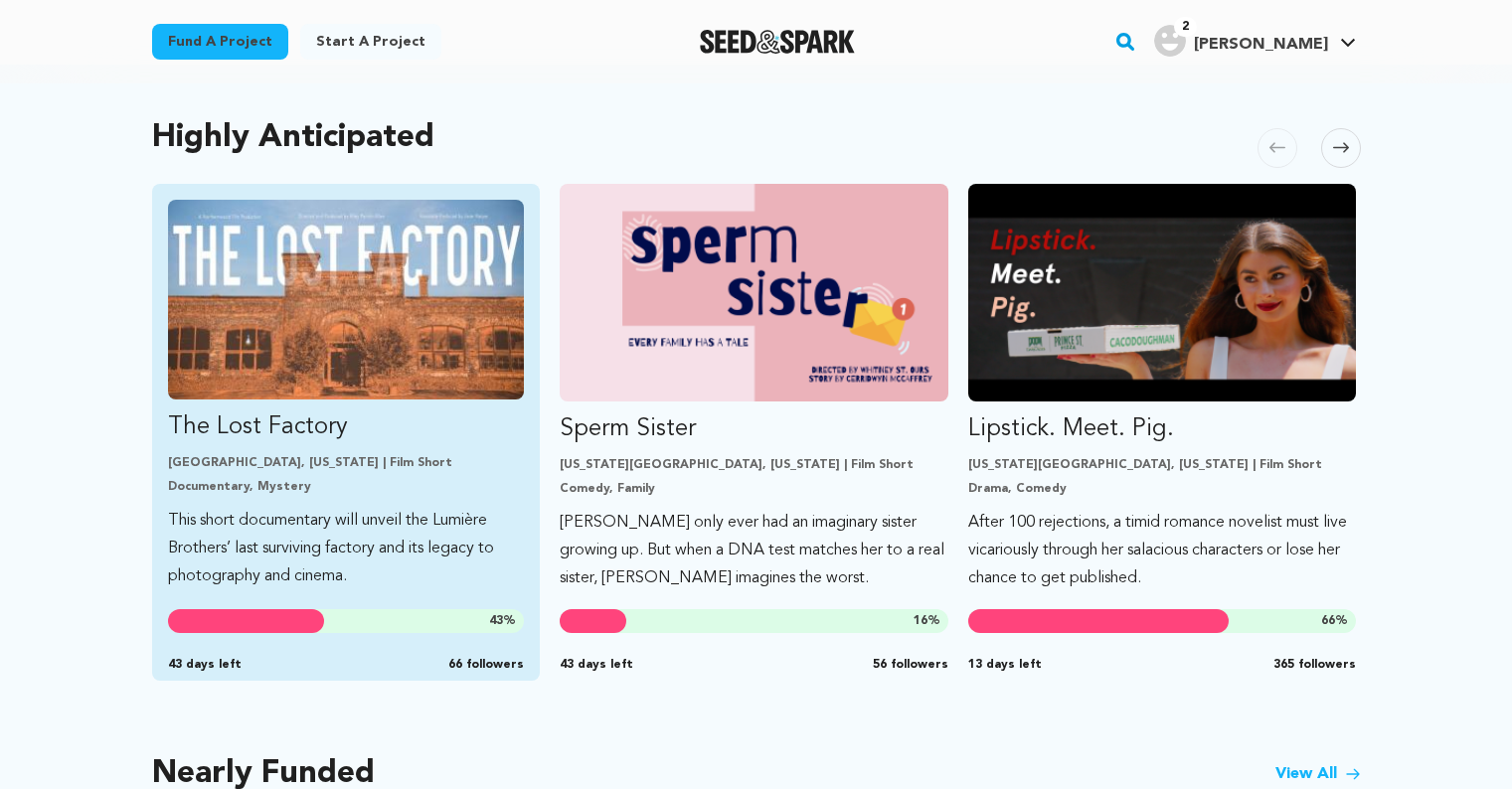 click on "The Lost Factory" at bounding box center [346, 427] 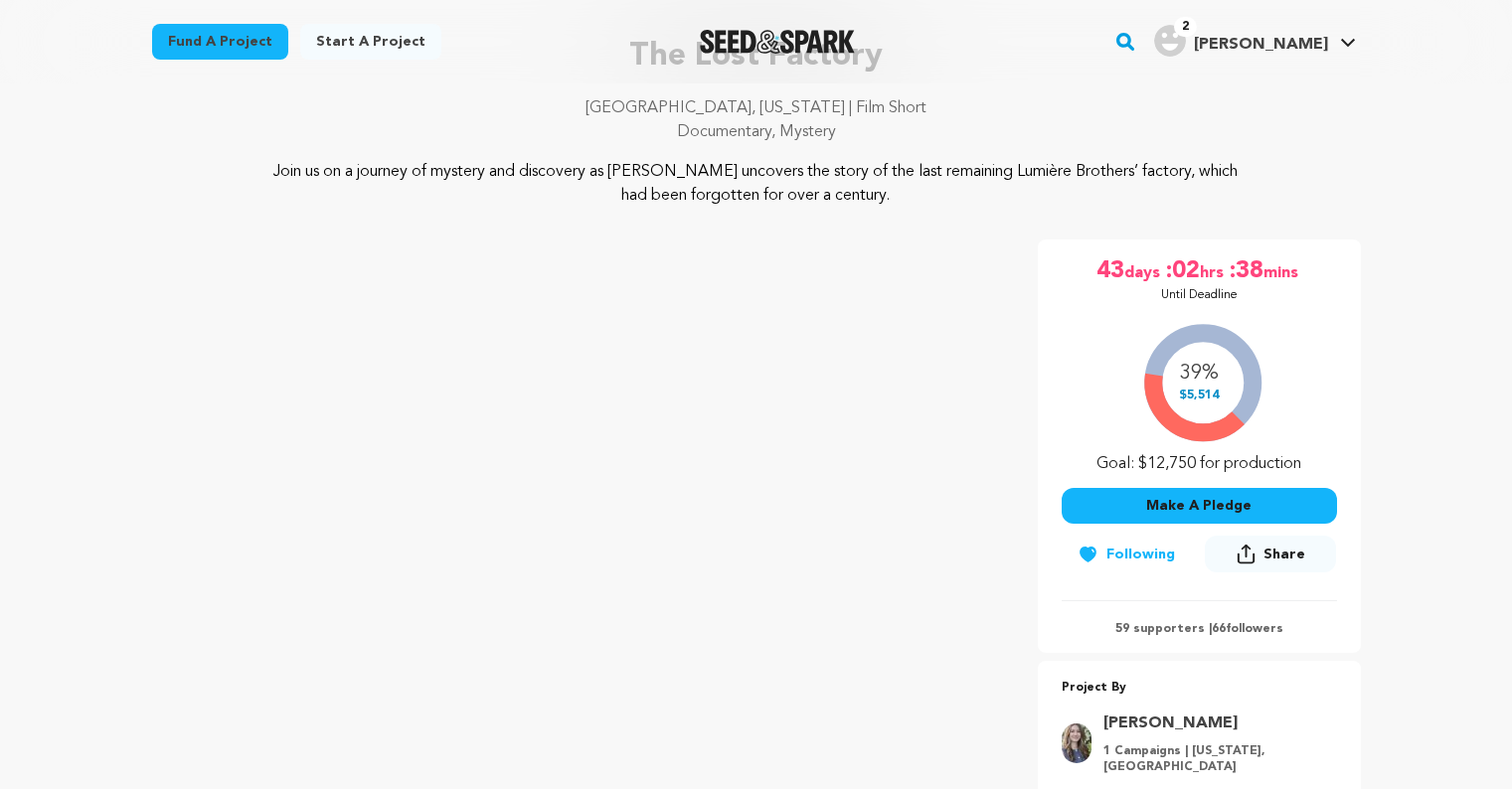scroll, scrollTop: 252, scrollLeft: 0, axis: vertical 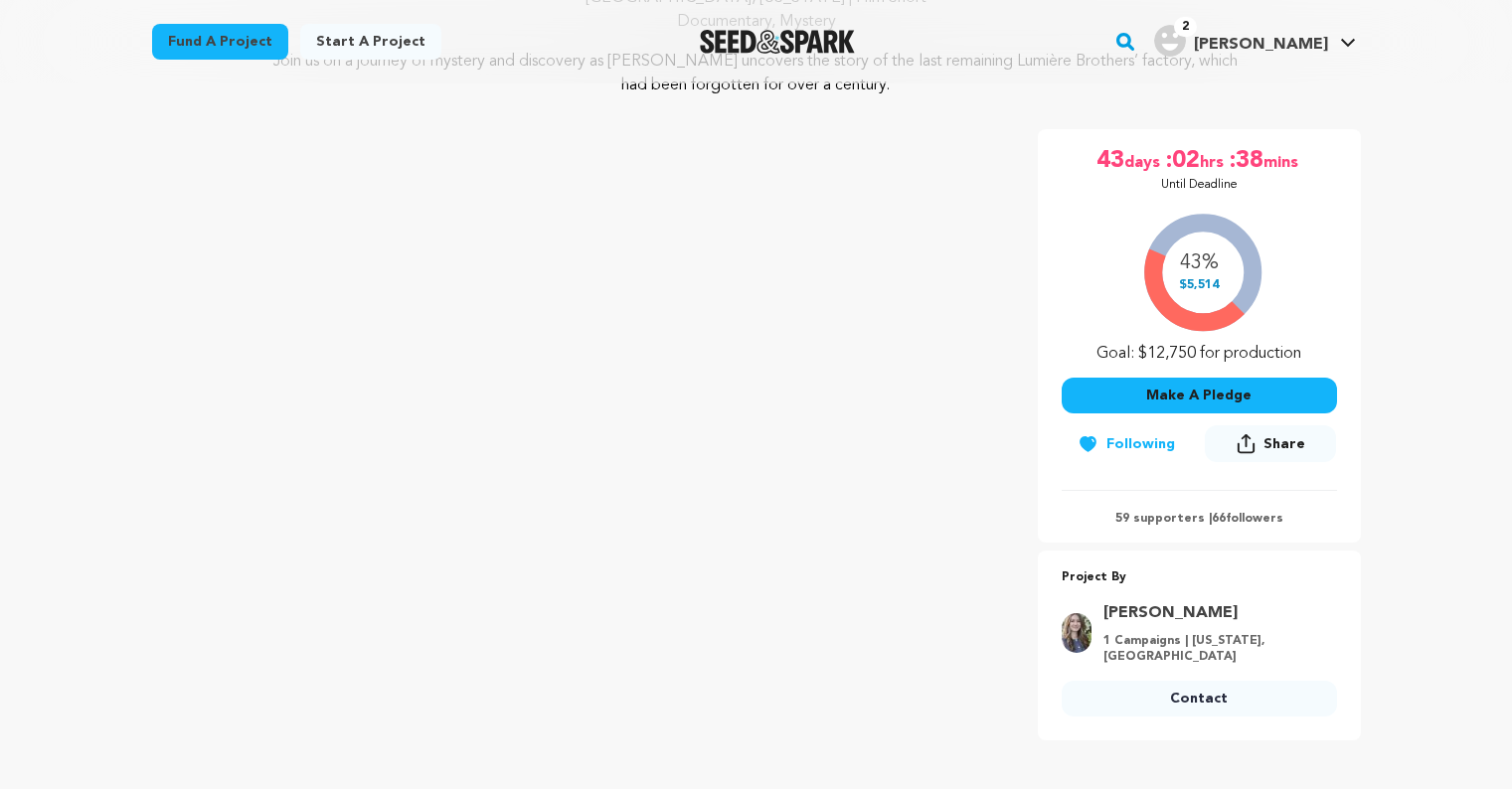 click on "Make A Pledge" at bounding box center [1199, 395] 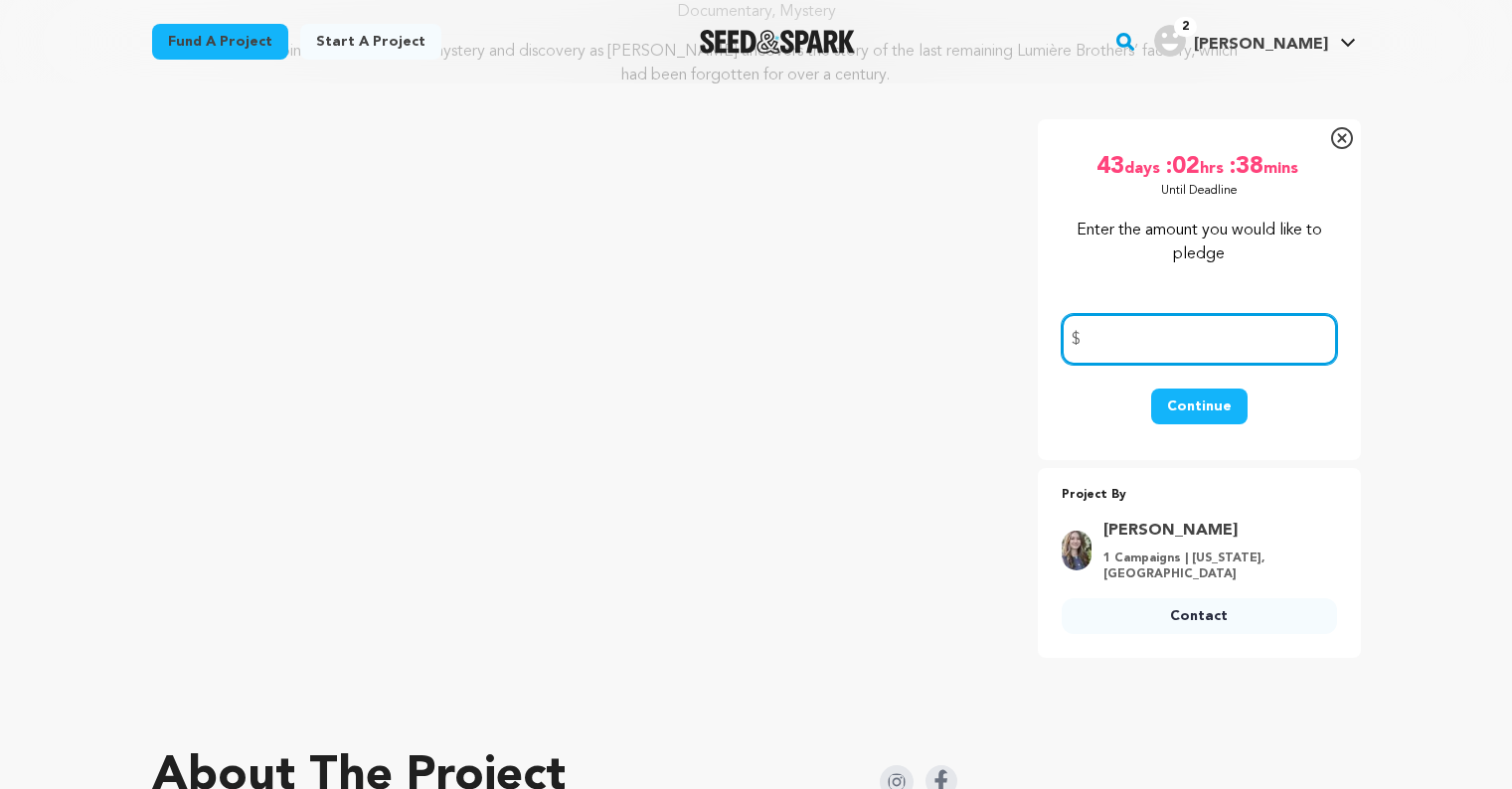 scroll, scrollTop: 264, scrollLeft: 0, axis: vertical 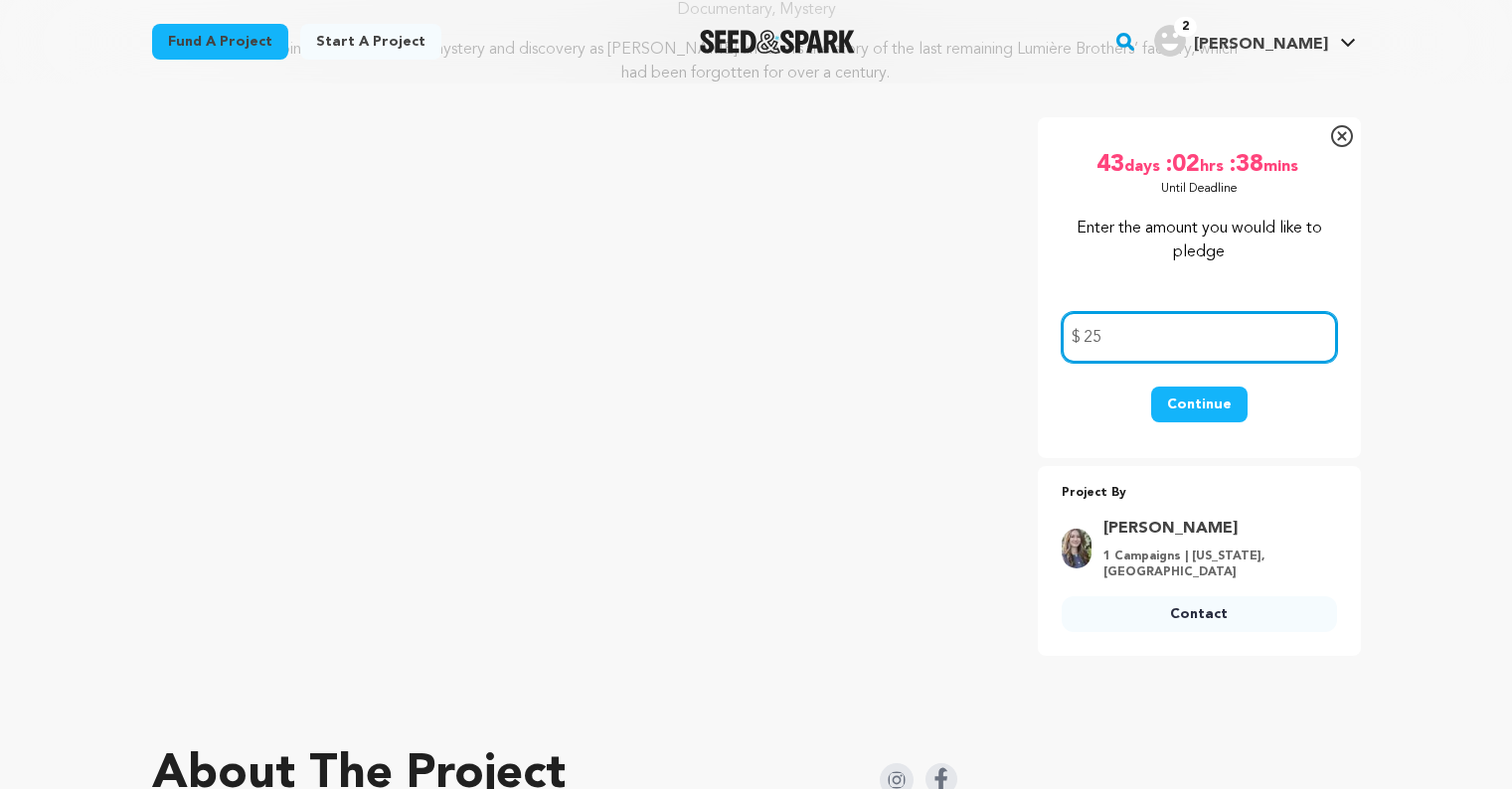 type on "25" 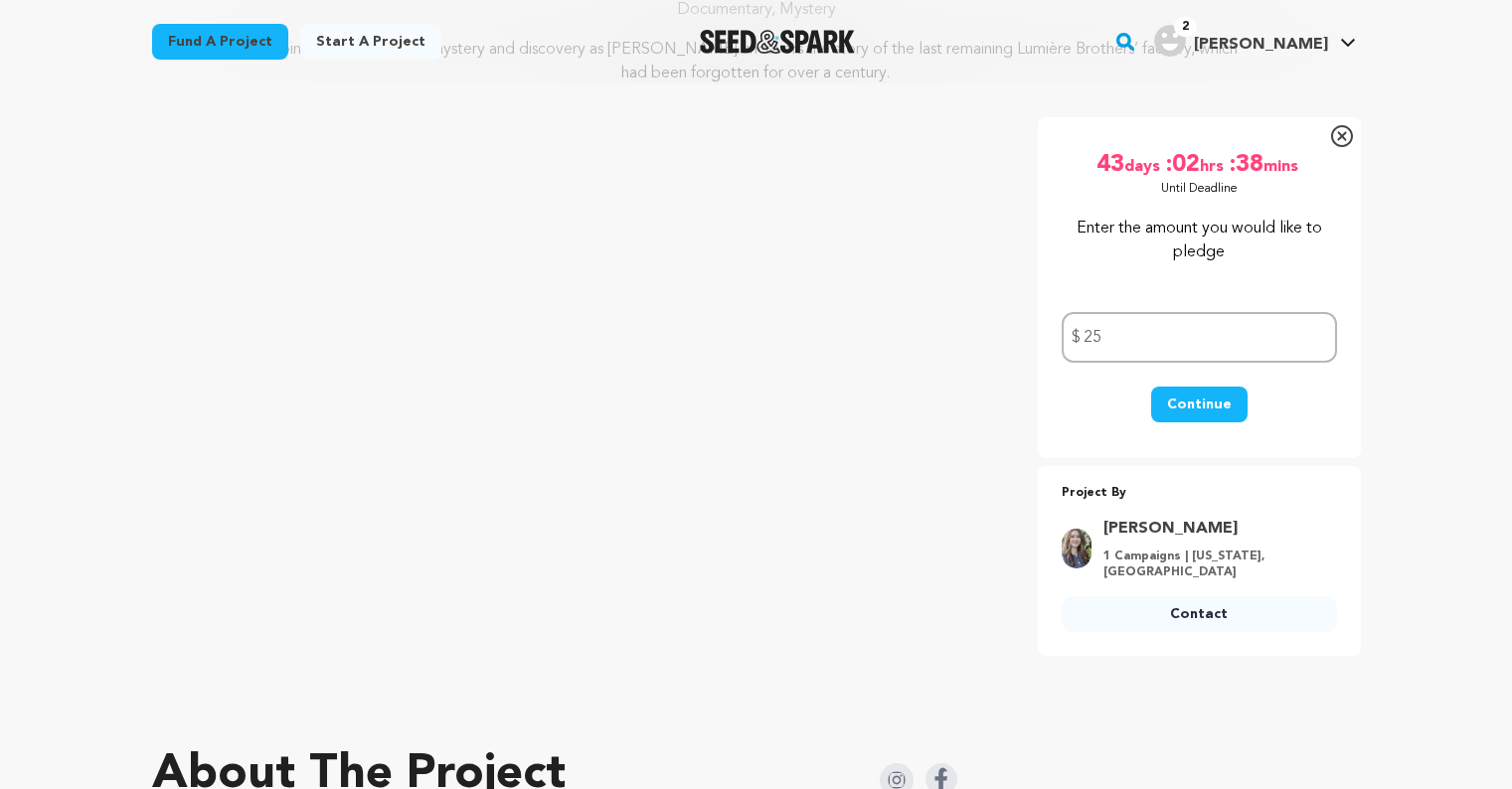 click on "Continue" at bounding box center [1199, 404] 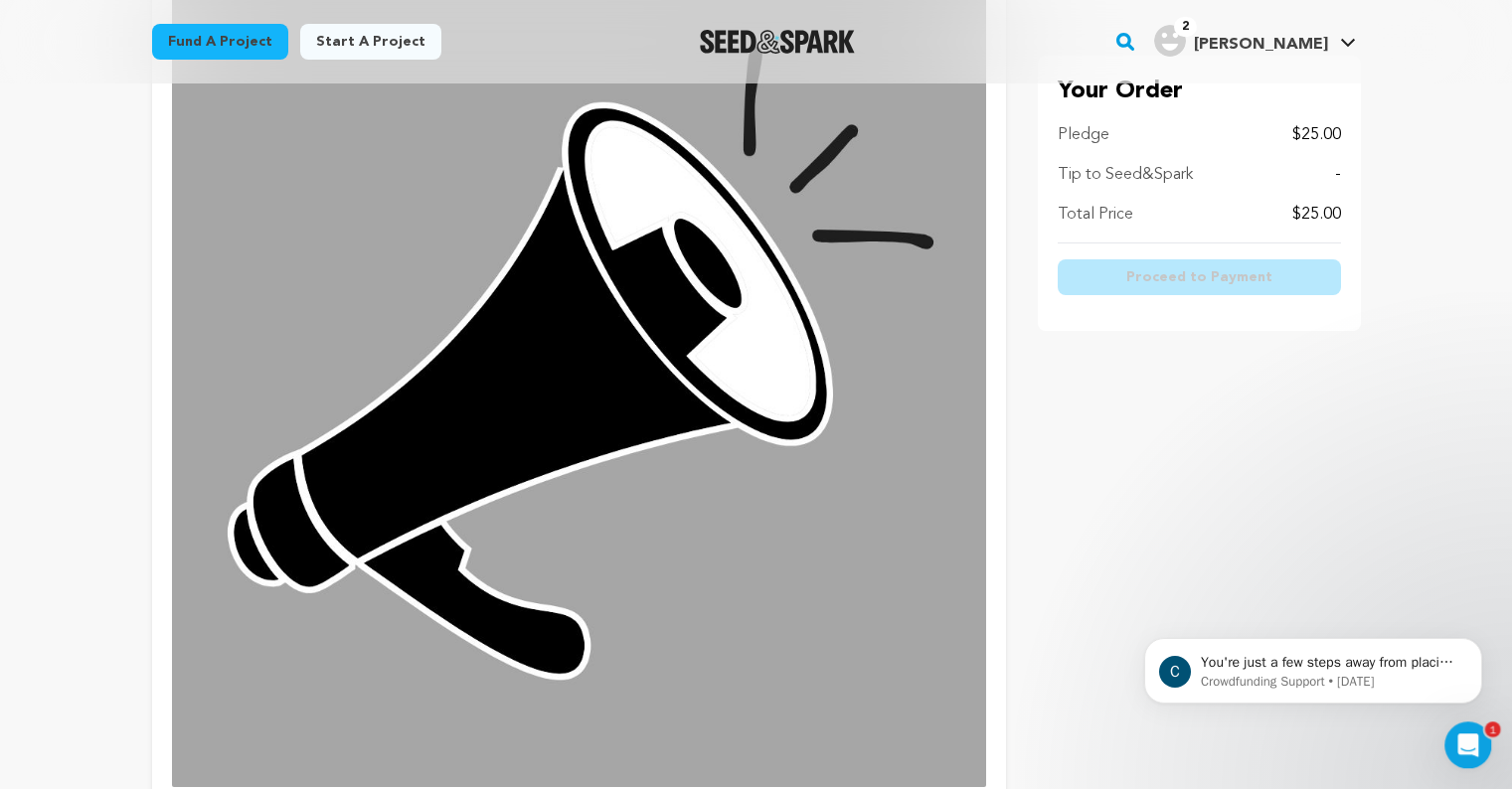 scroll, scrollTop: 0, scrollLeft: 0, axis: both 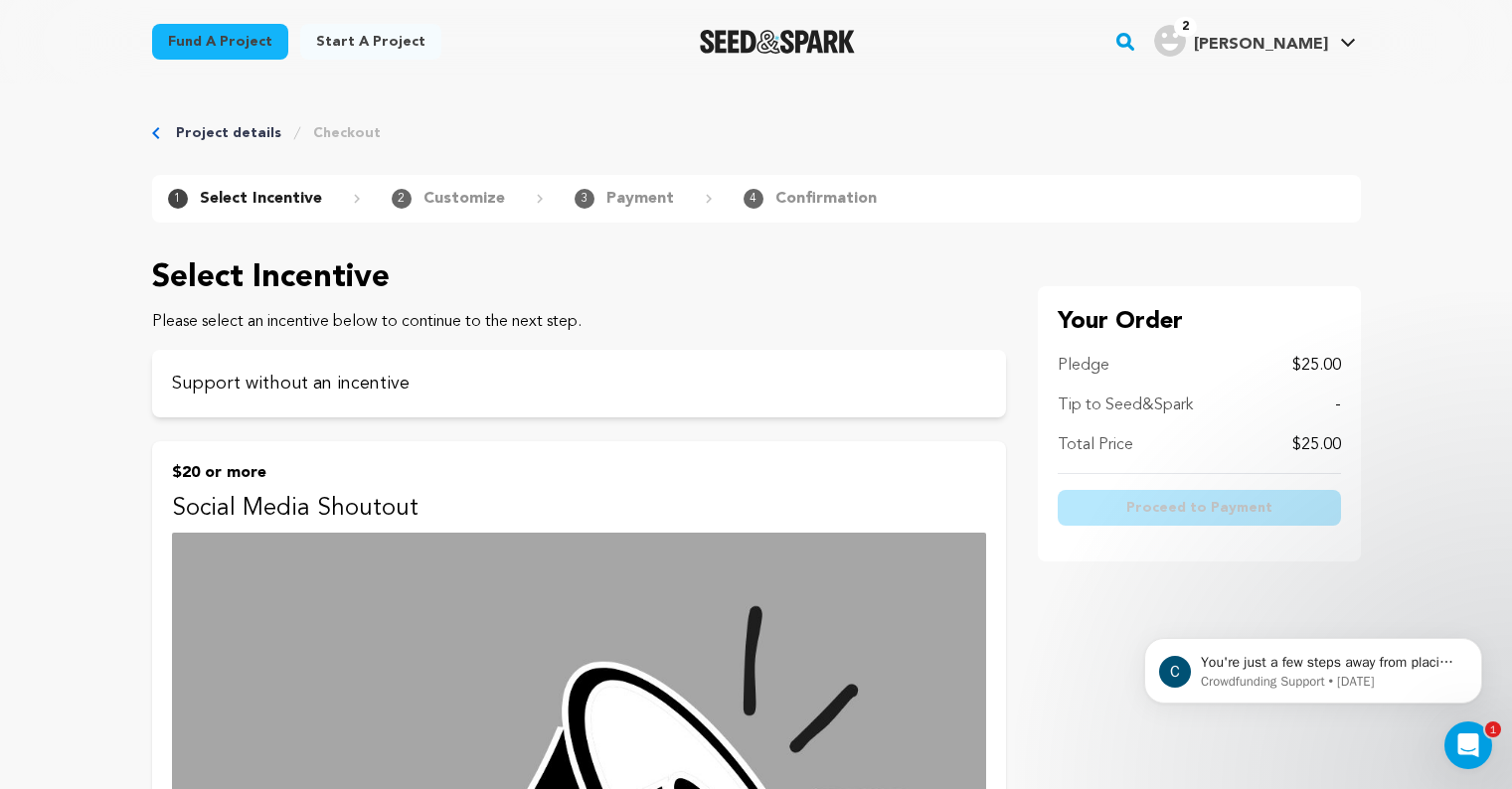 click on "Social Media Shoutout" at bounding box center [579, 509] 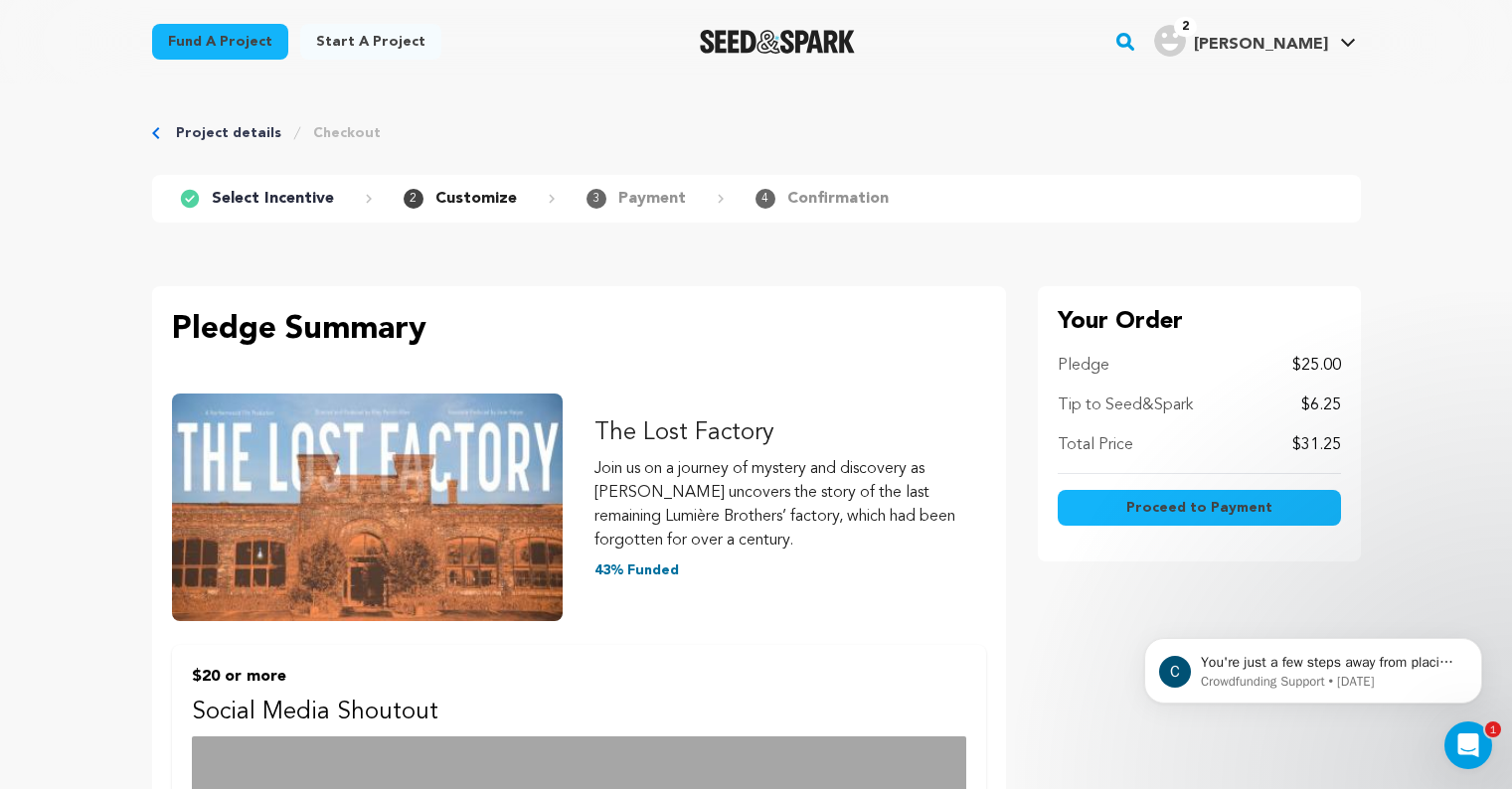 click on "Proceed to Payment" at bounding box center [1199, 508] 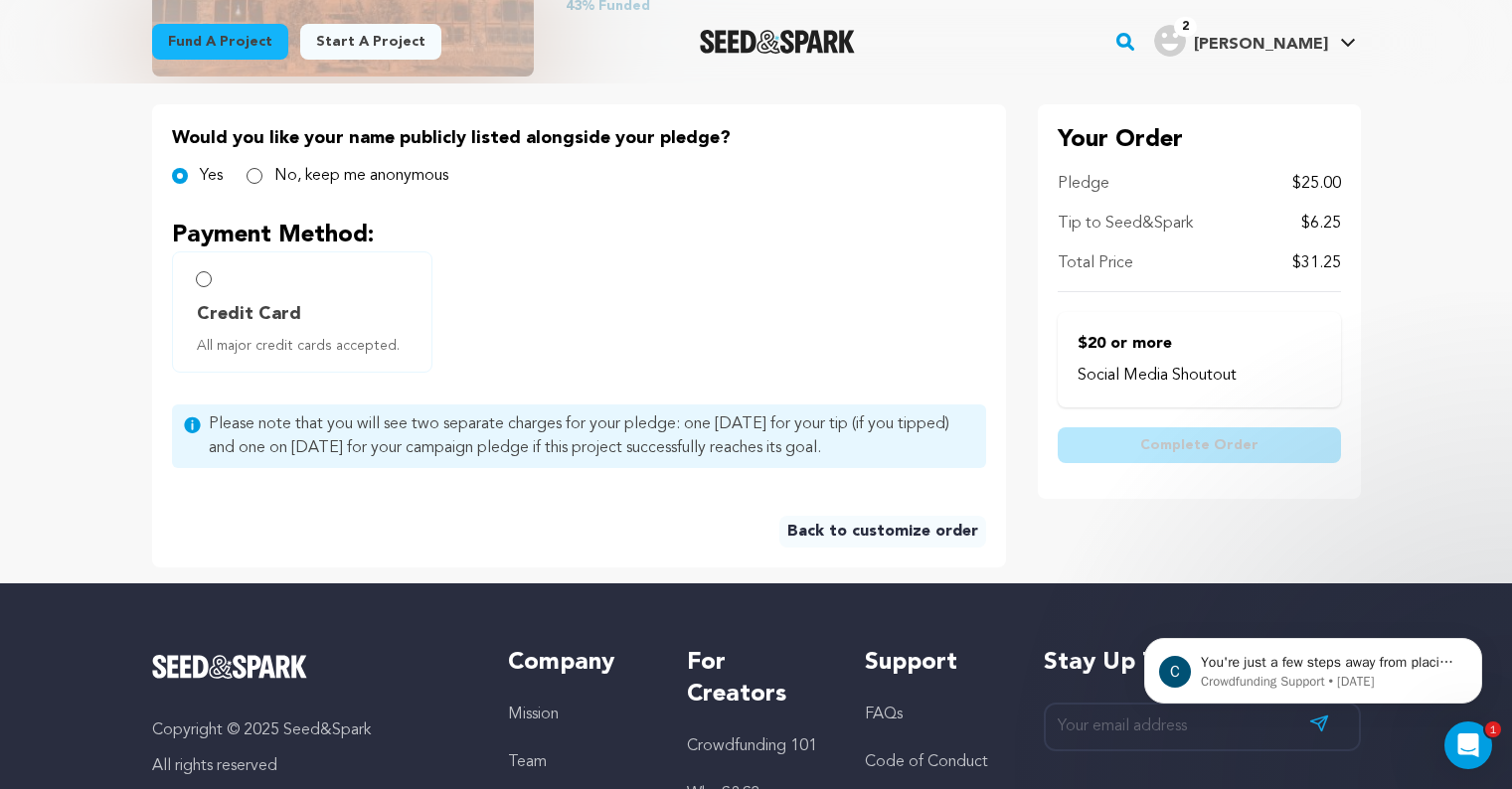 scroll, scrollTop: 398, scrollLeft: 0, axis: vertical 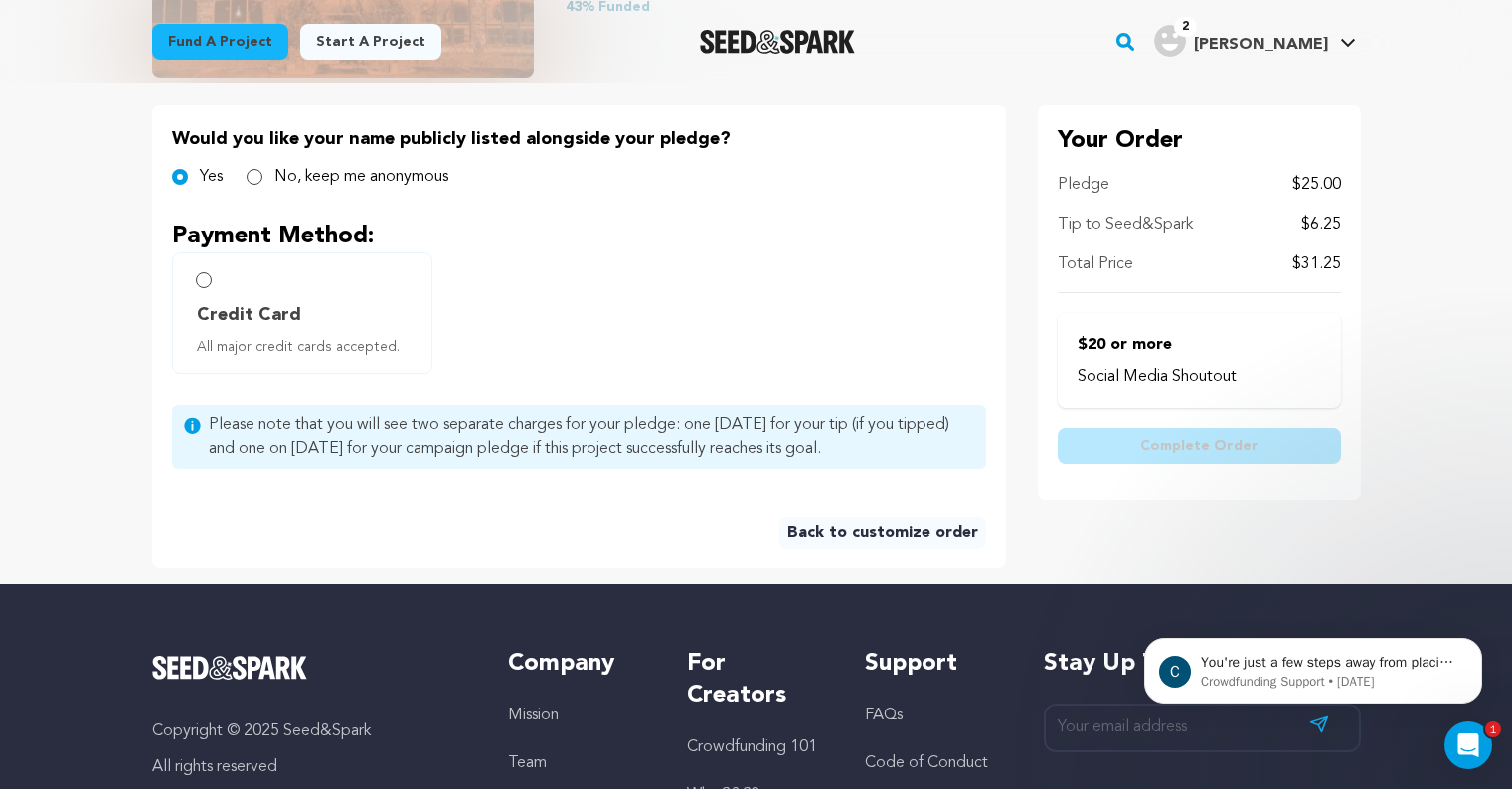 click on "Credit Card
All major credit cards accepted." at bounding box center (302, 313) 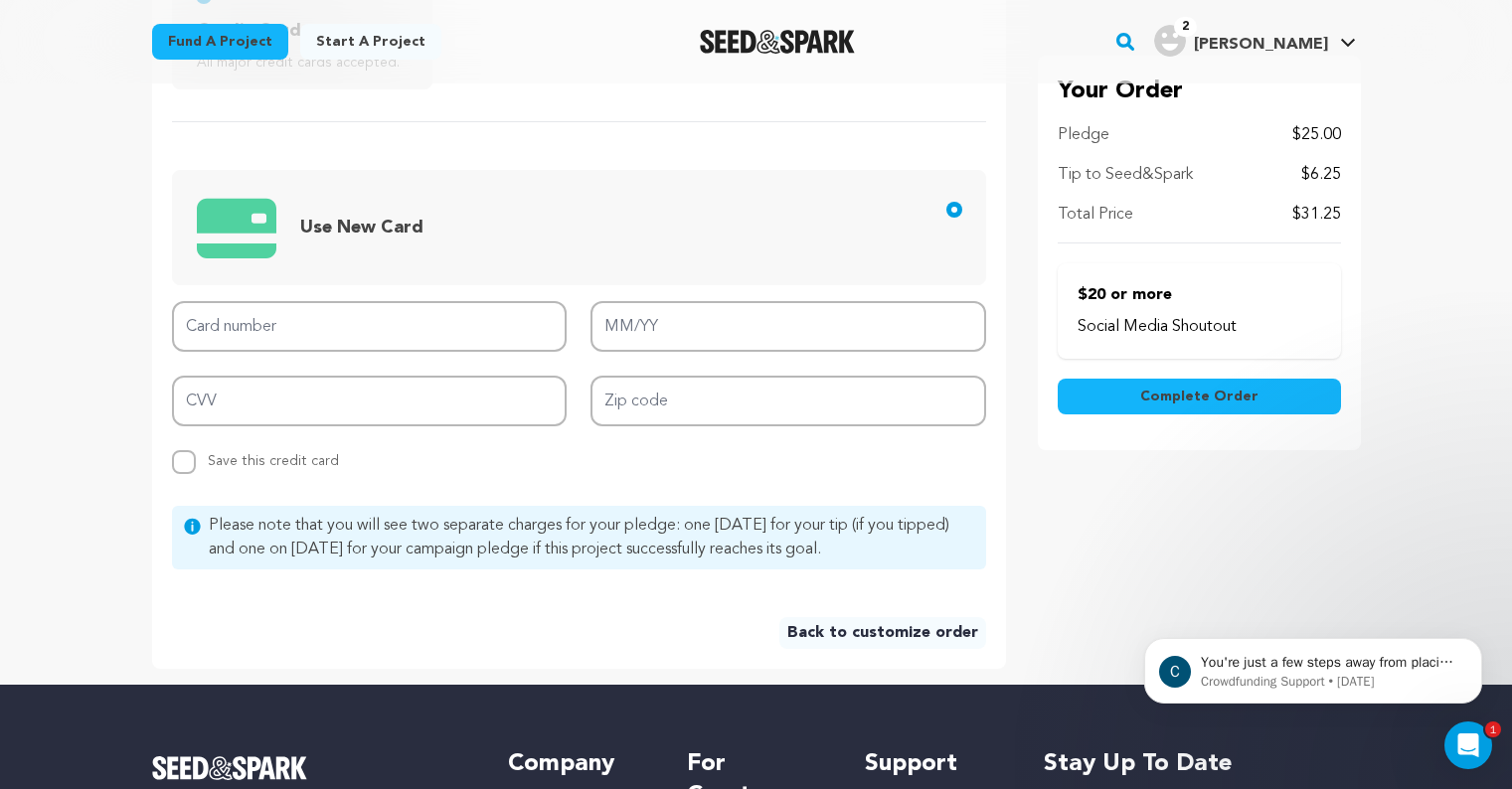 scroll, scrollTop: 688, scrollLeft: 0, axis: vertical 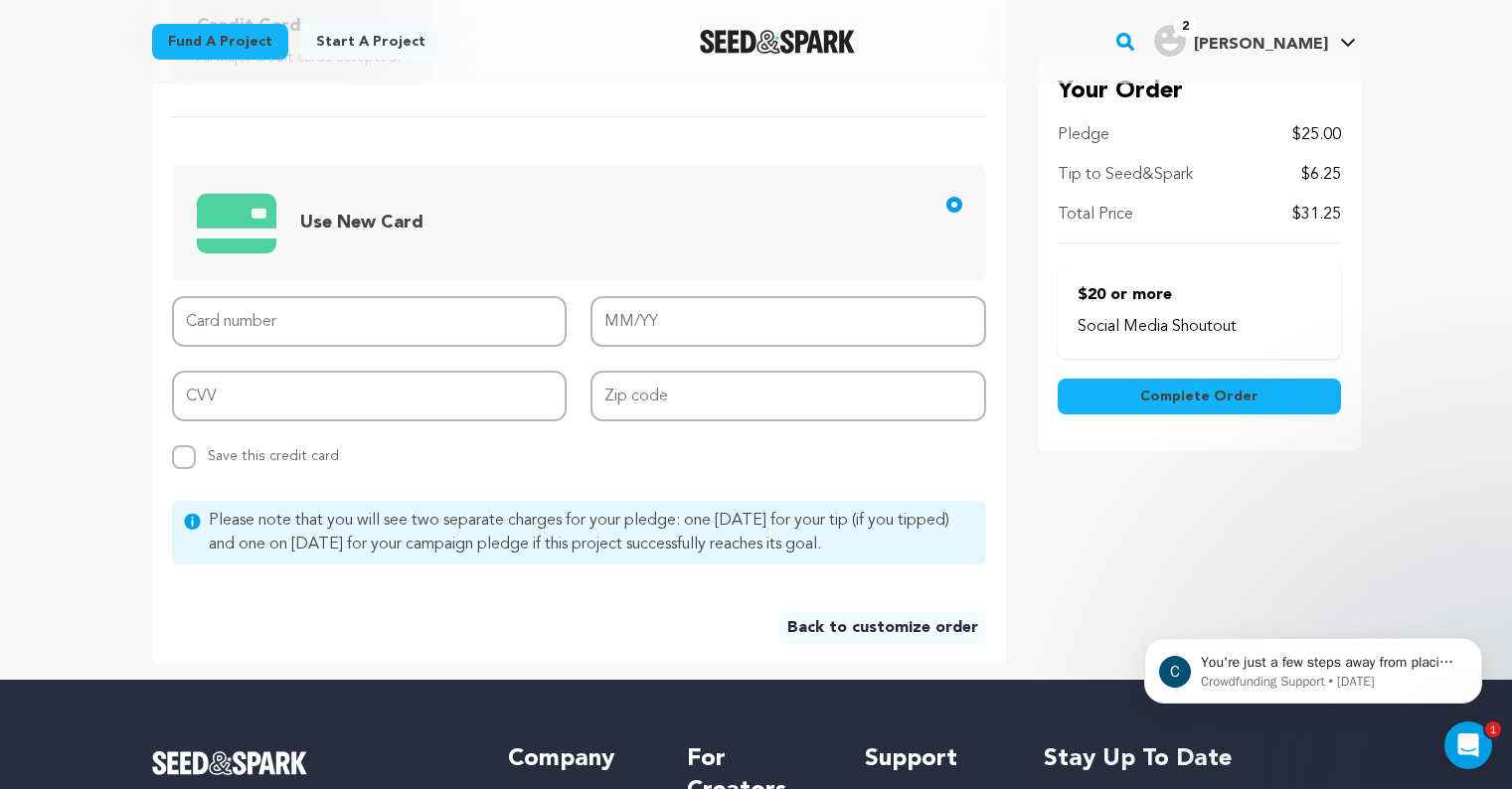 click on "Complete Order" at bounding box center (1199, 396) 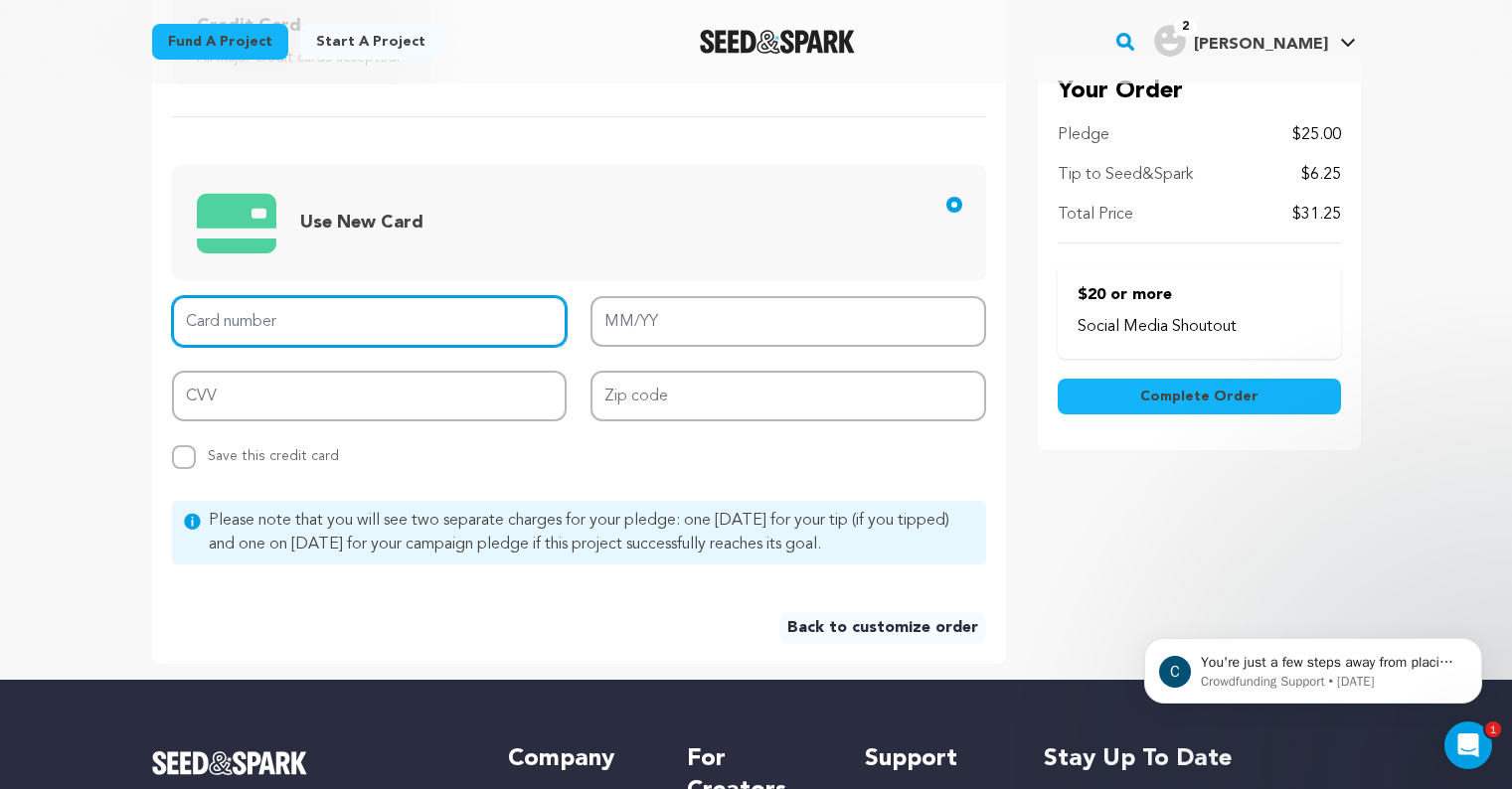 click on "Card number" at bounding box center (370, 321) 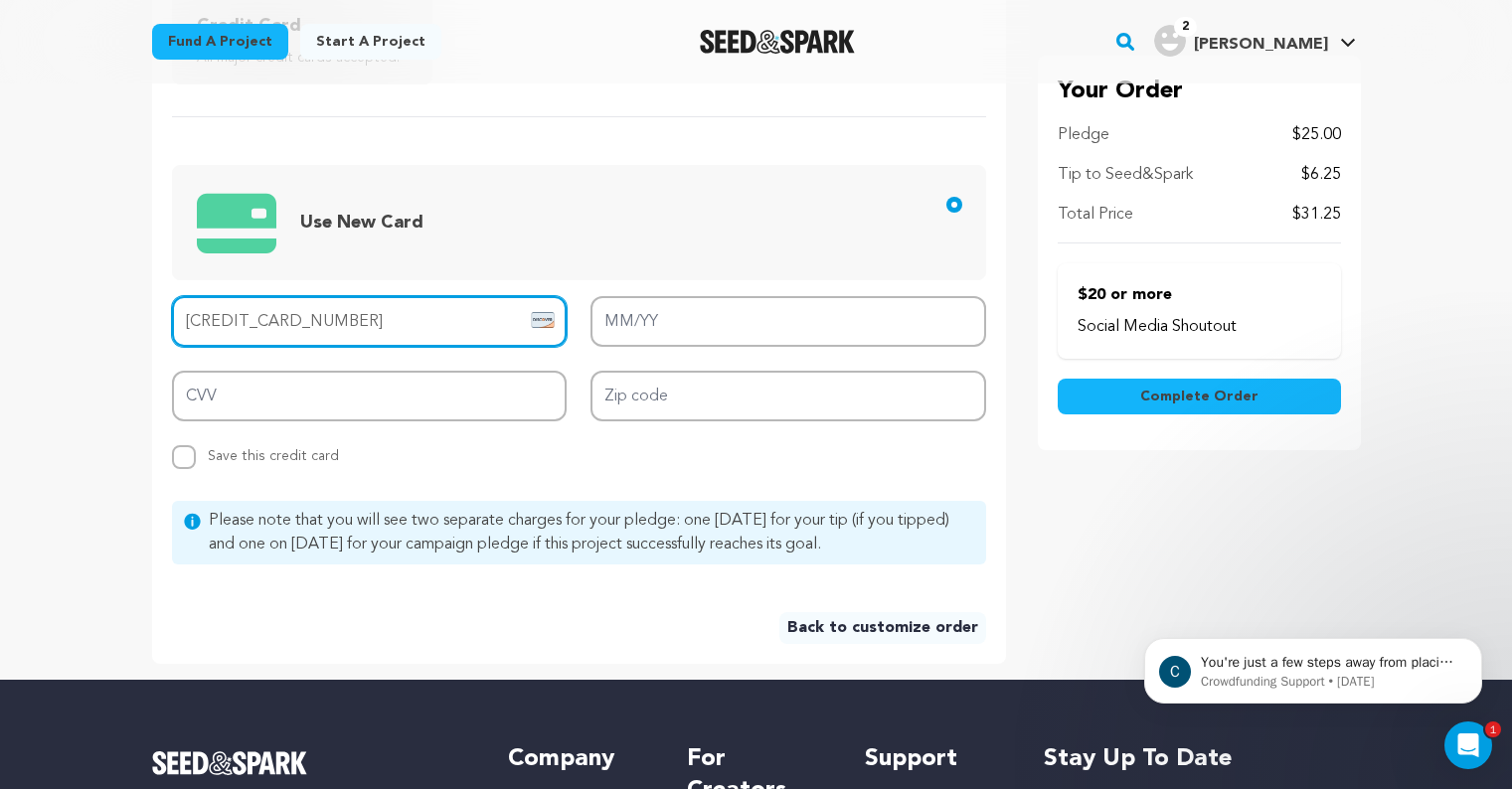 type on "6011 4994 7649 8975" 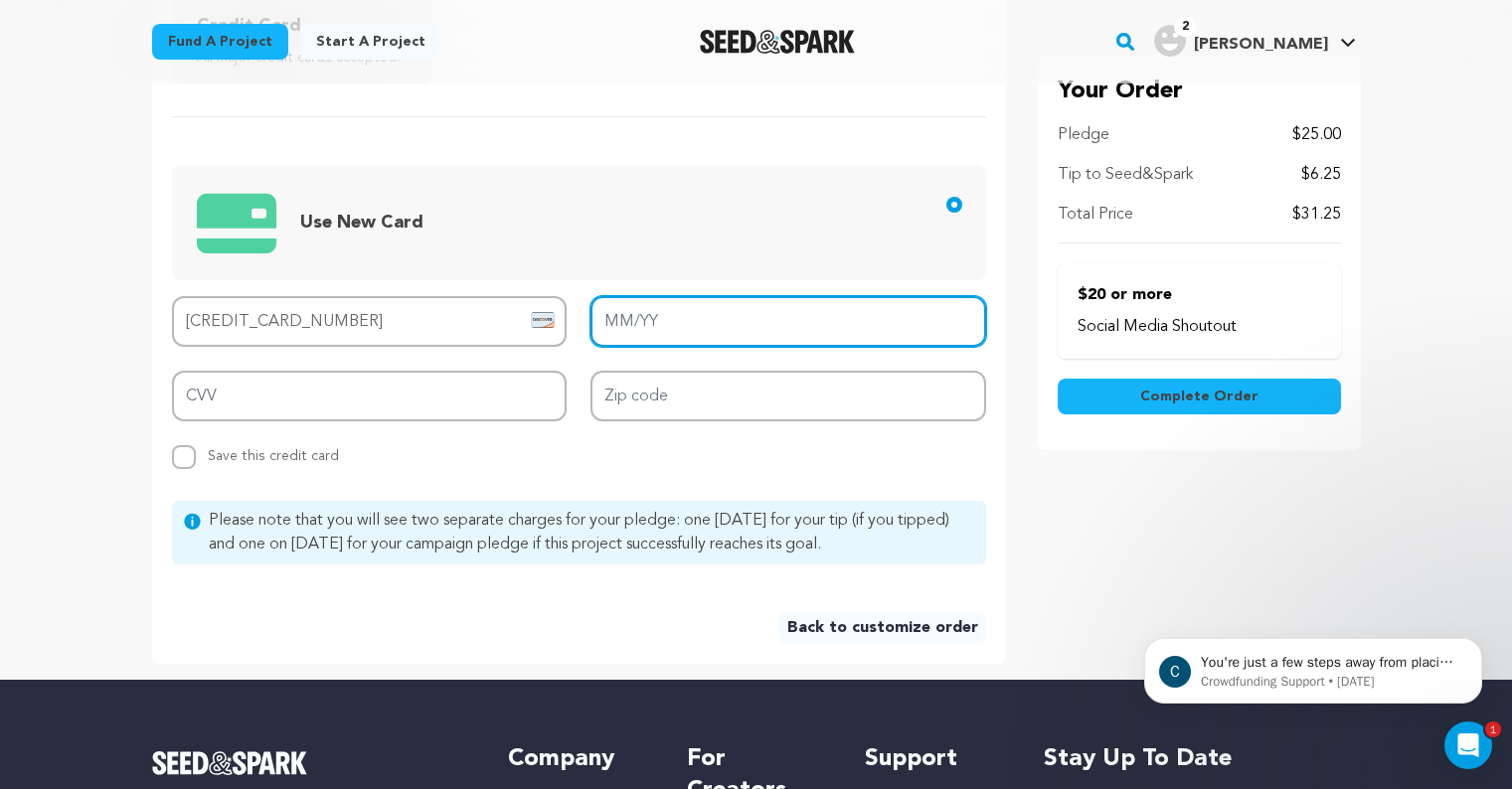 click on "MM/YY" at bounding box center [788, 321] 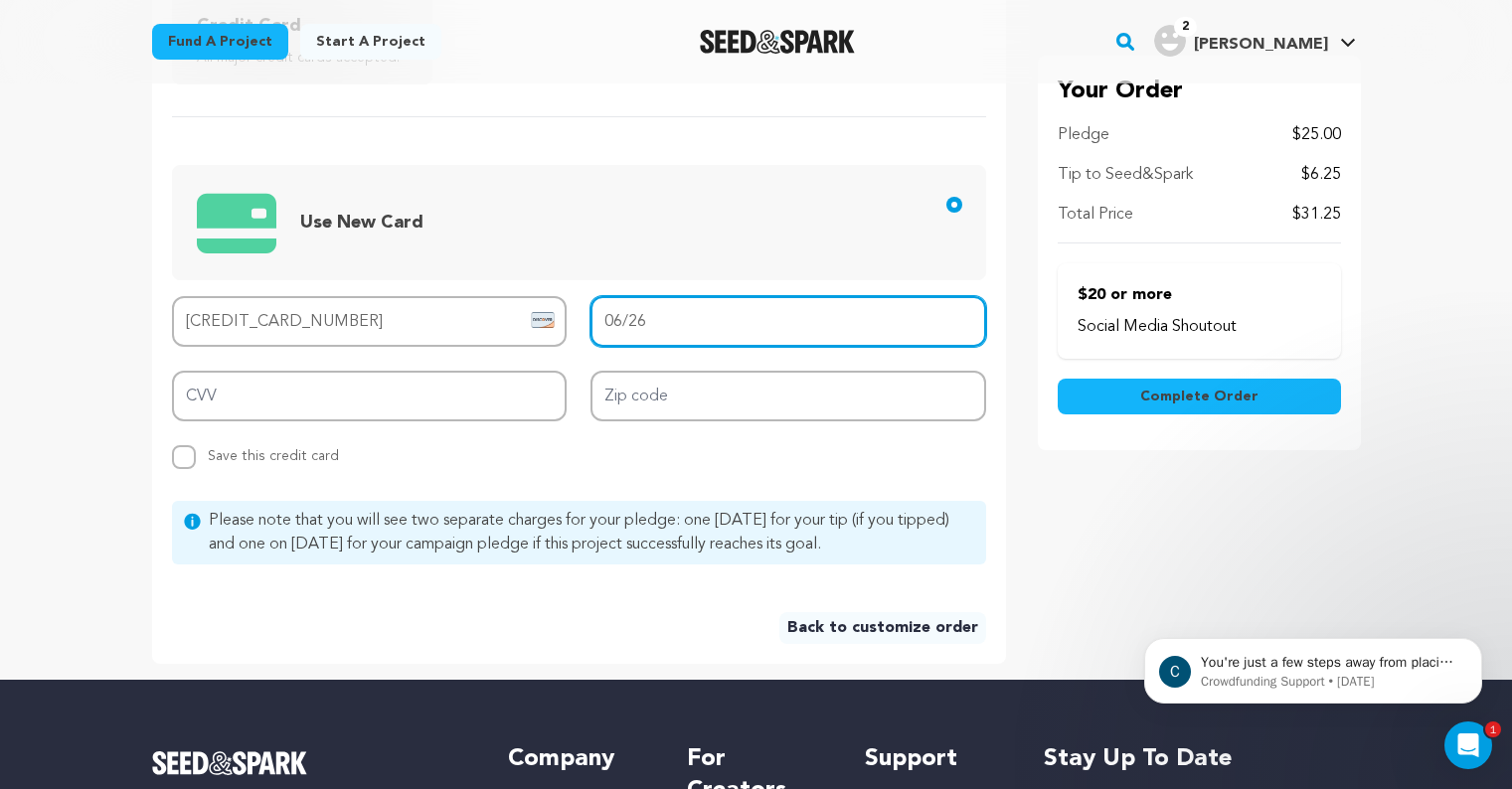 type on "06/26" 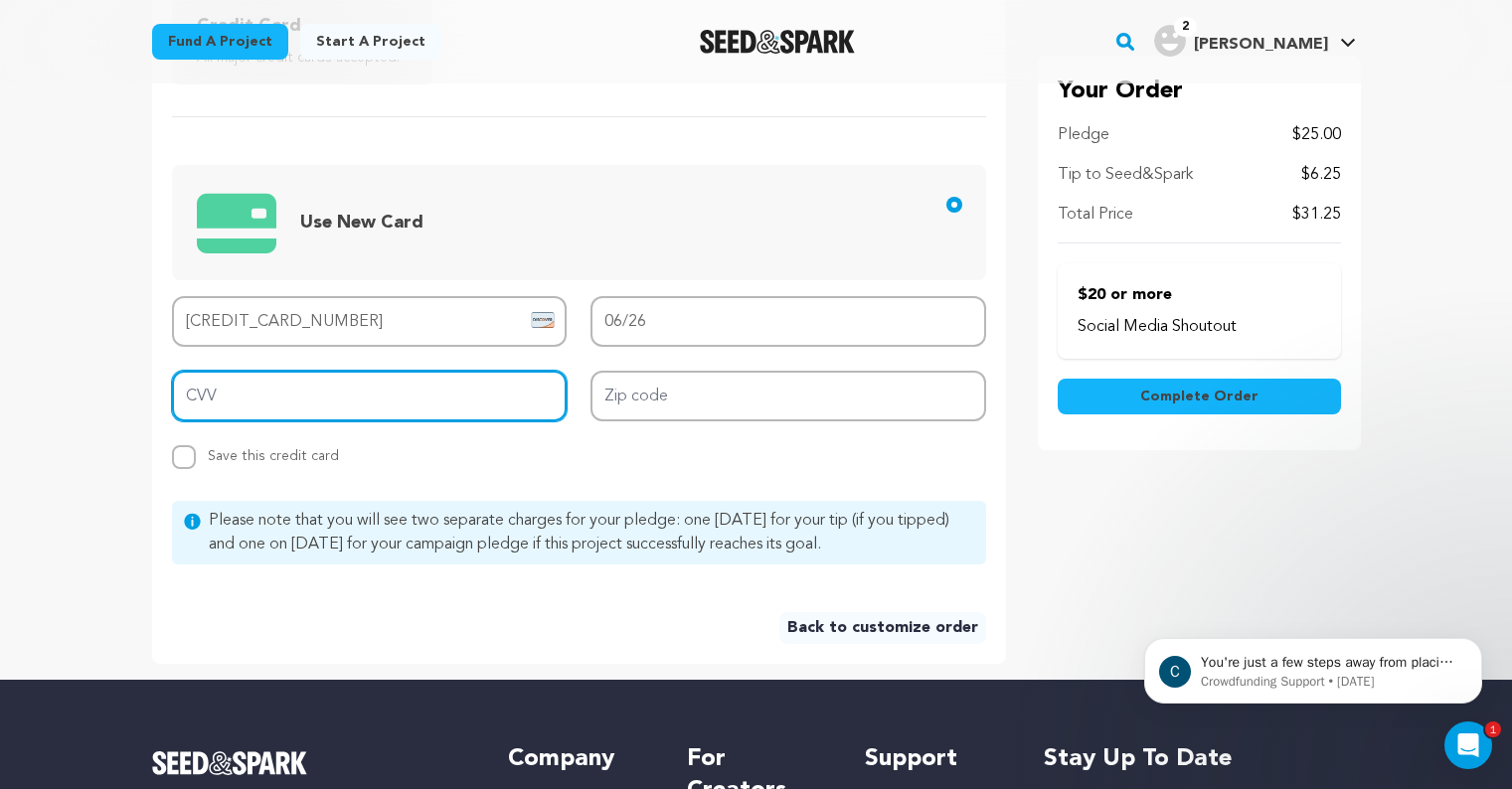 click on "CVV" at bounding box center (370, 395) 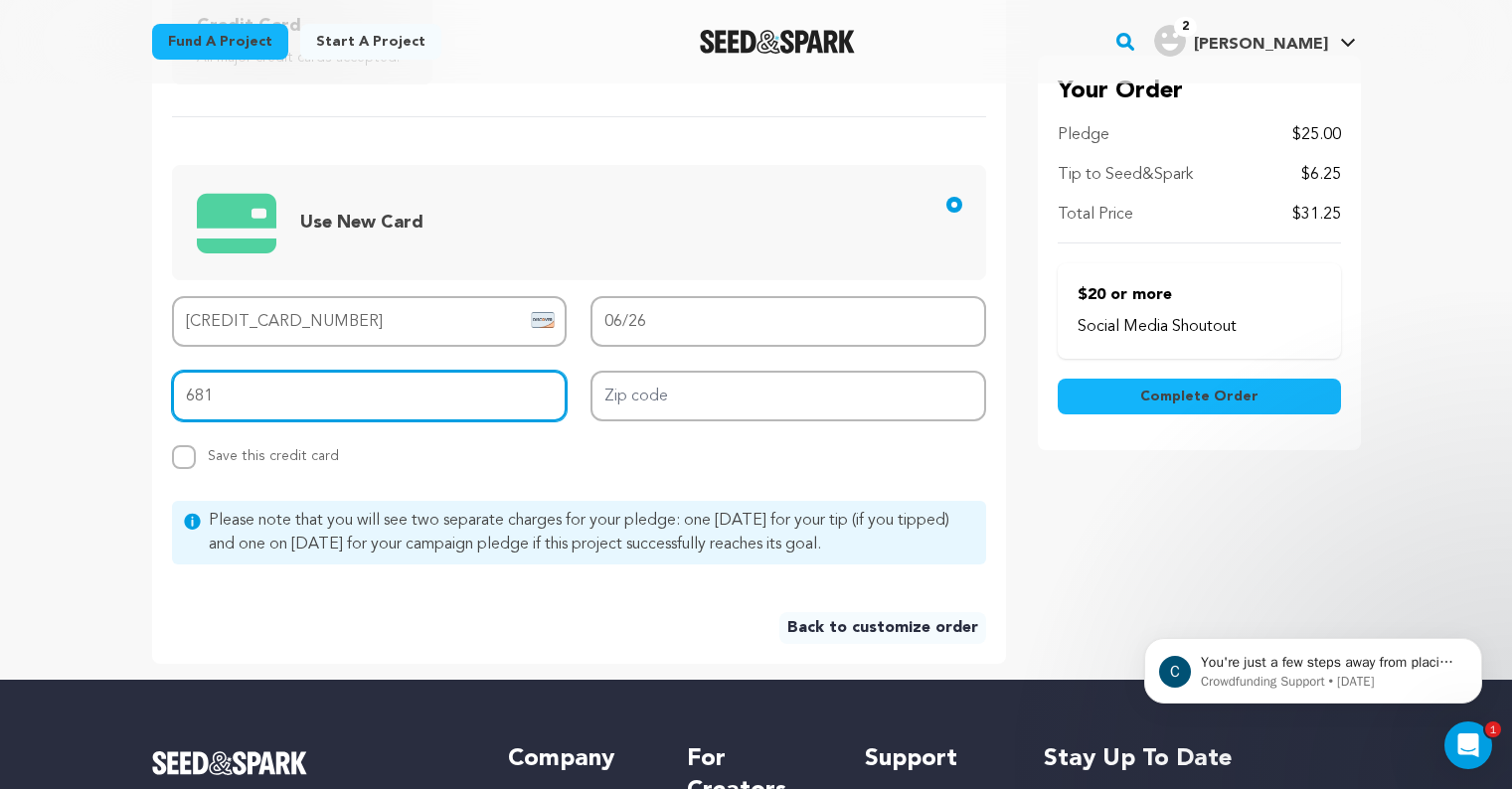 type on "681" 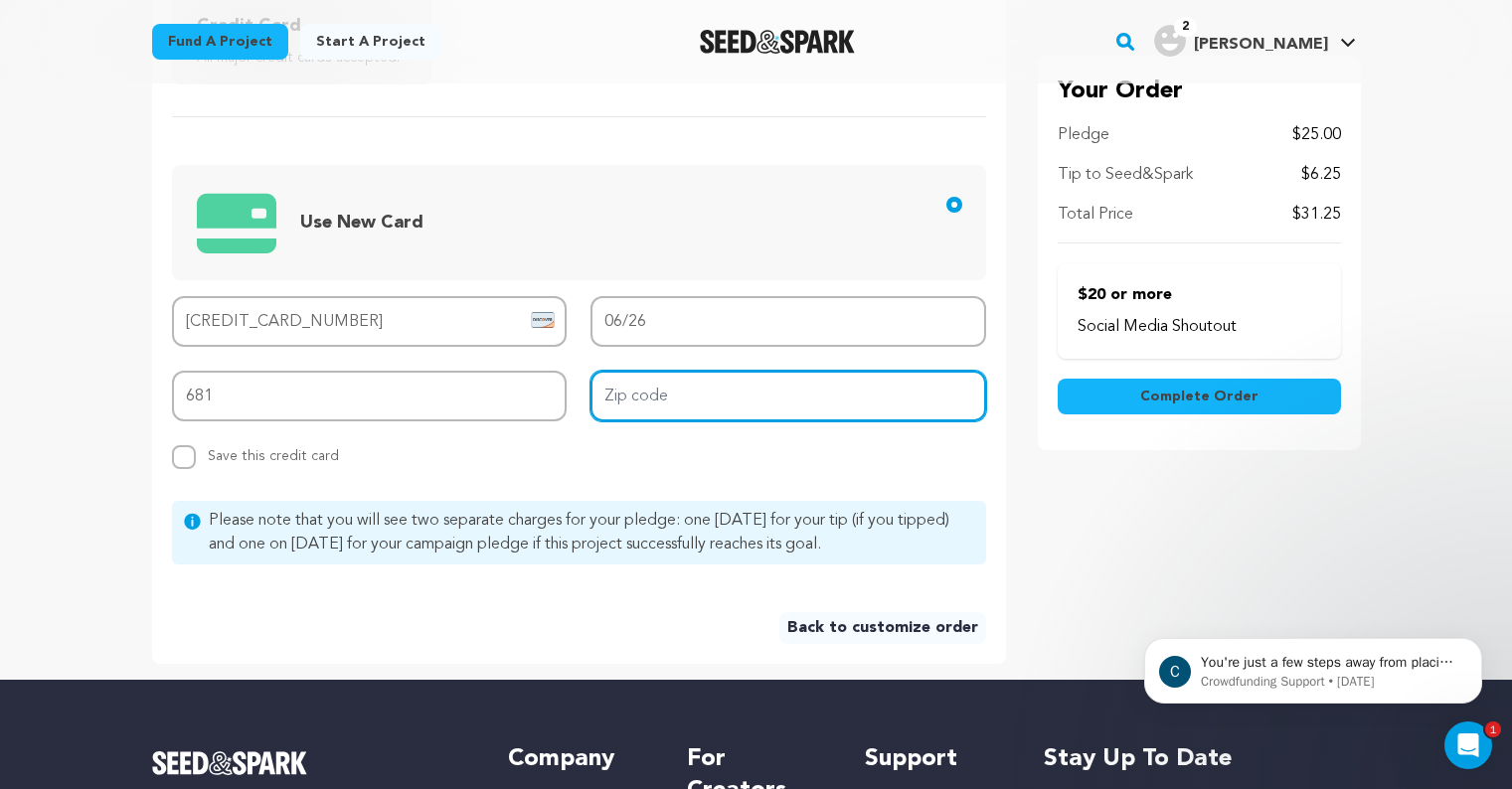 click on "Zip code" at bounding box center [788, 395] 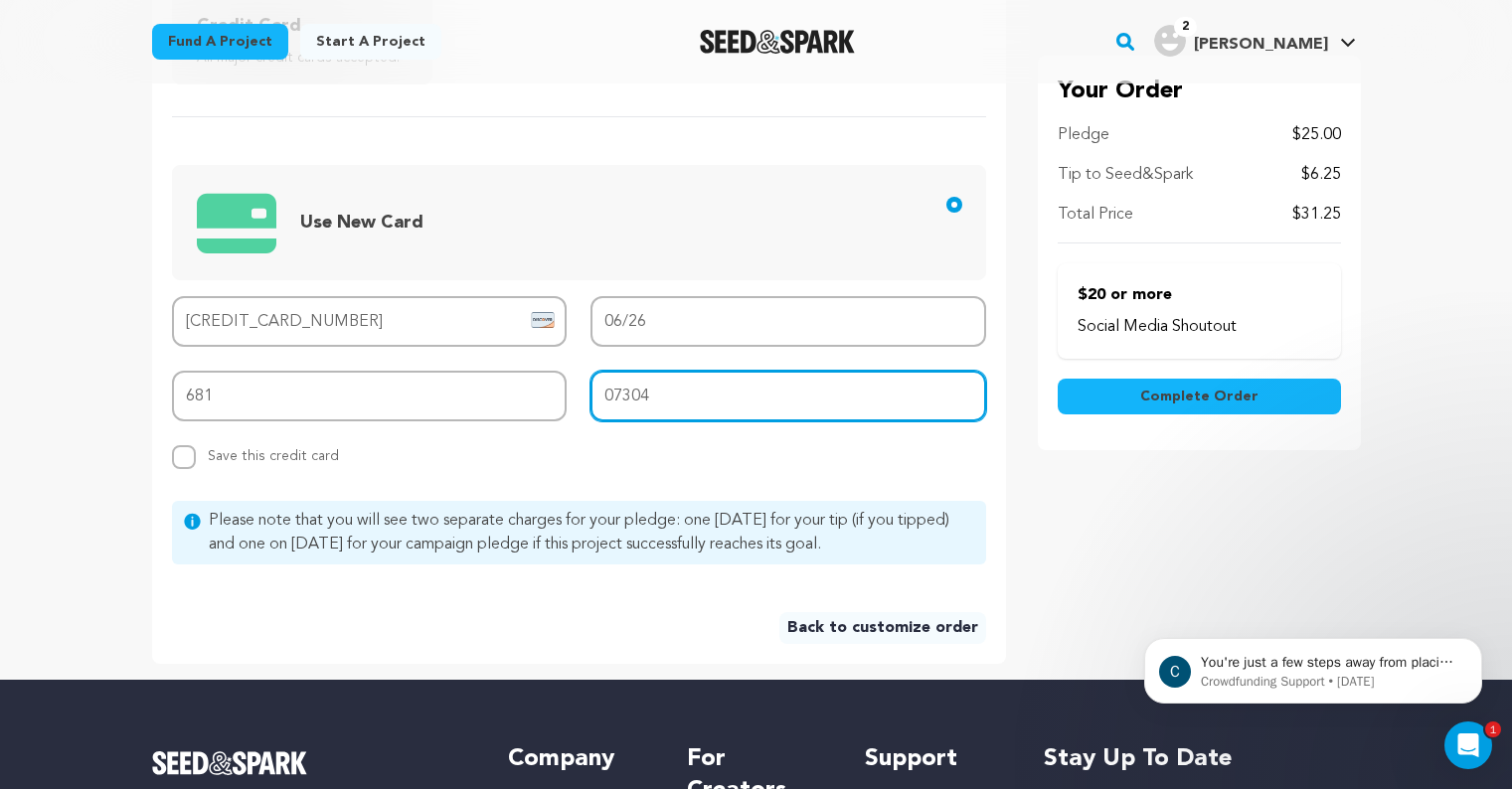type on "07304" 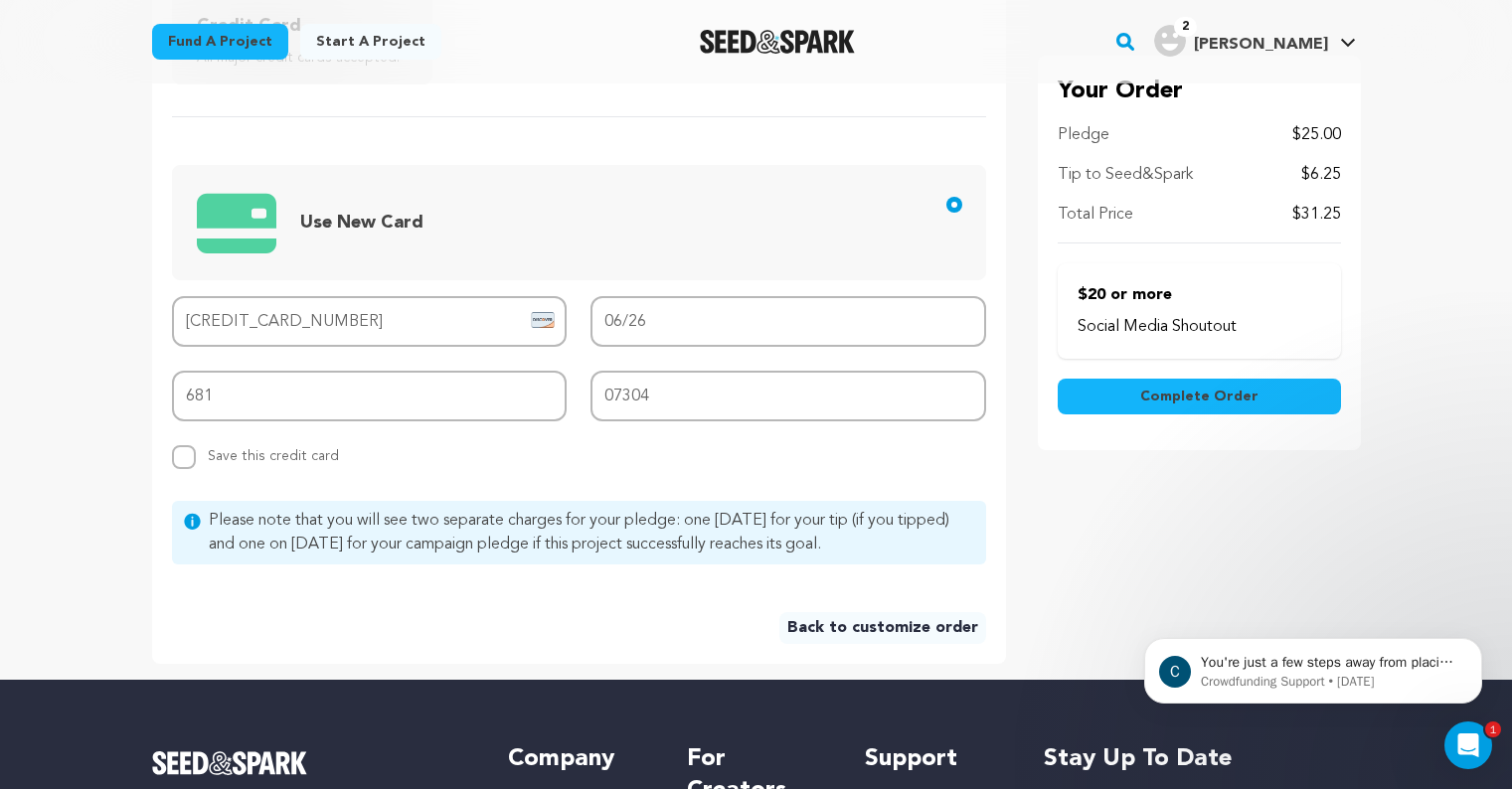 click on "Complete Order" at bounding box center (1199, 396) 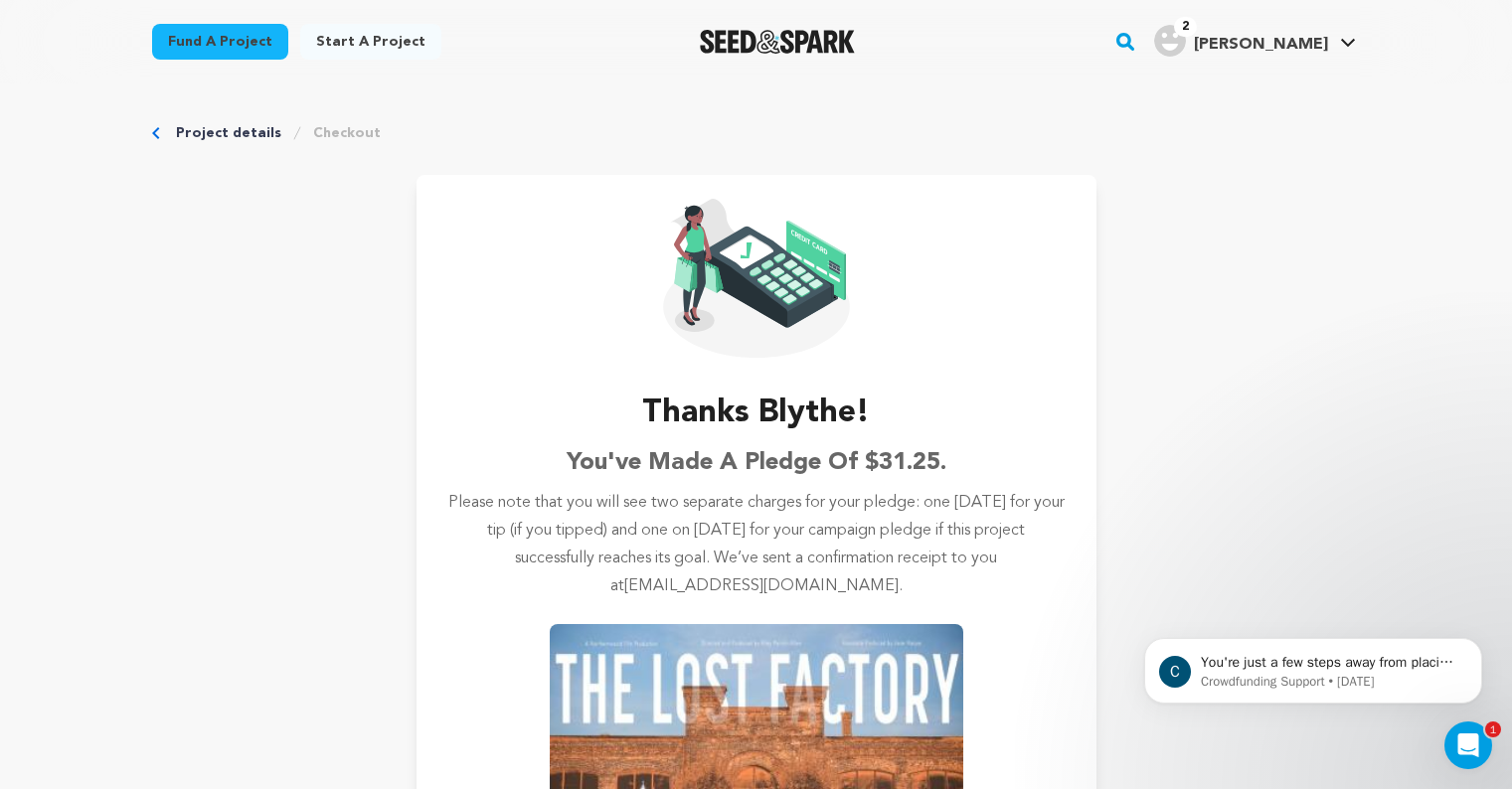 scroll, scrollTop: 0, scrollLeft: 0, axis: both 